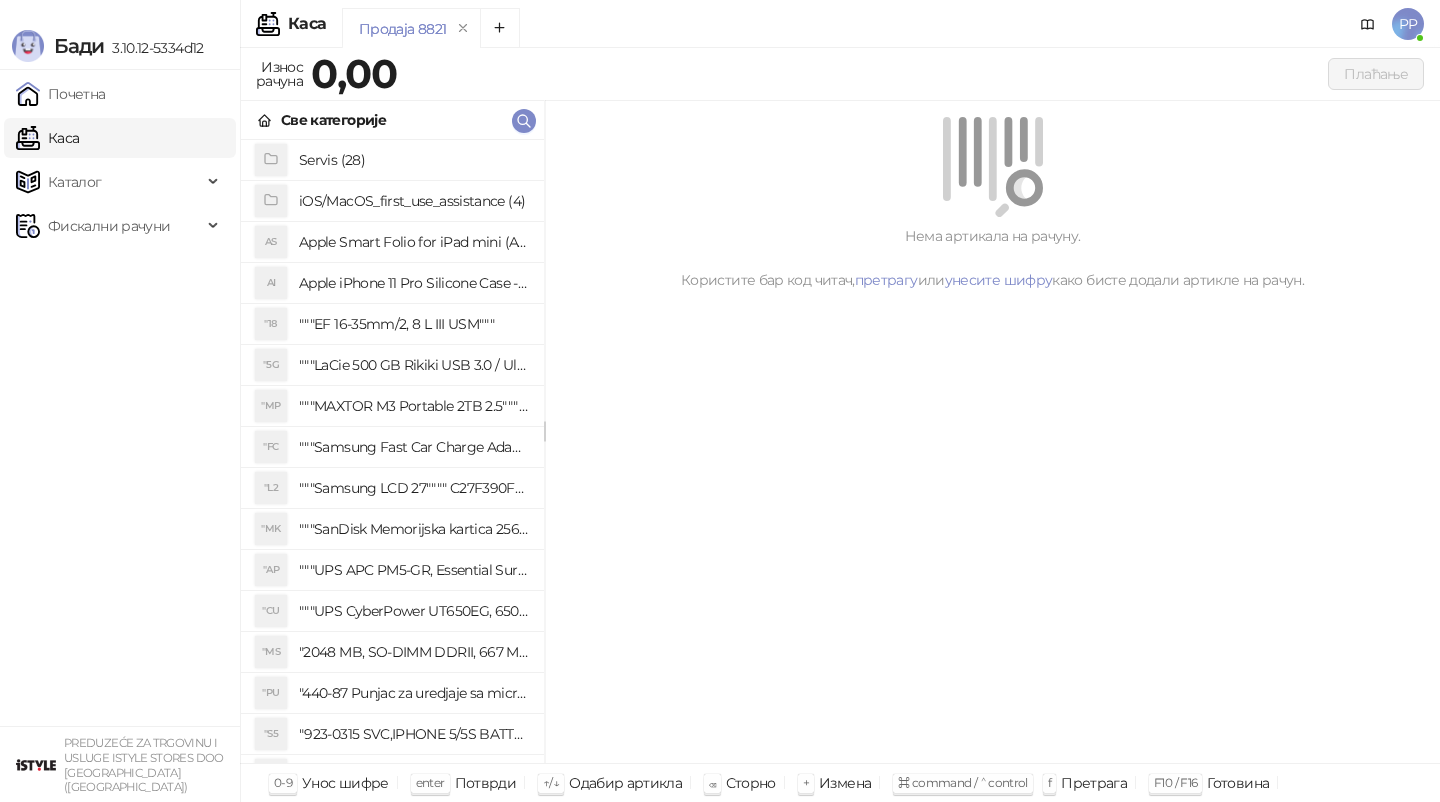 scroll, scrollTop: 0, scrollLeft: 0, axis: both 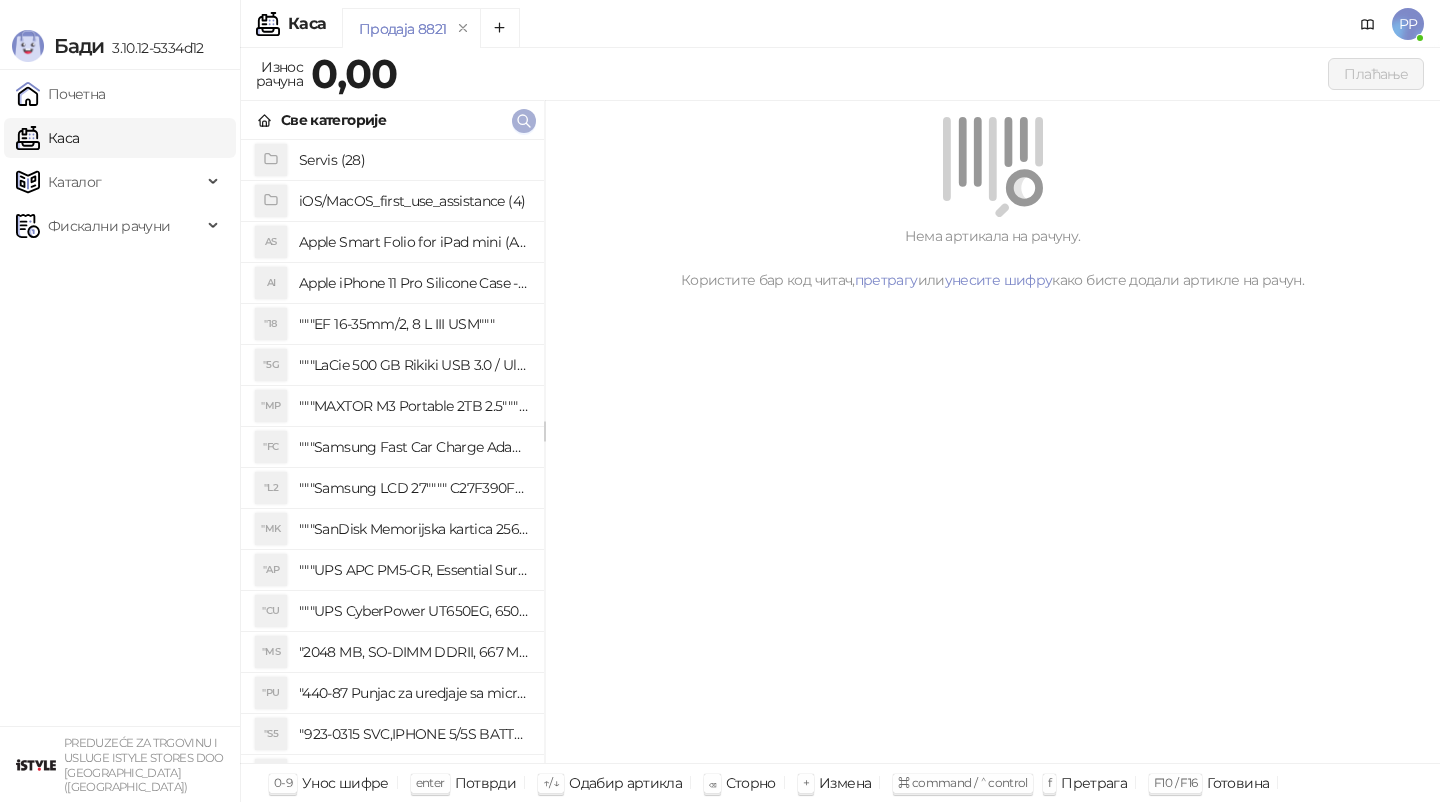 click 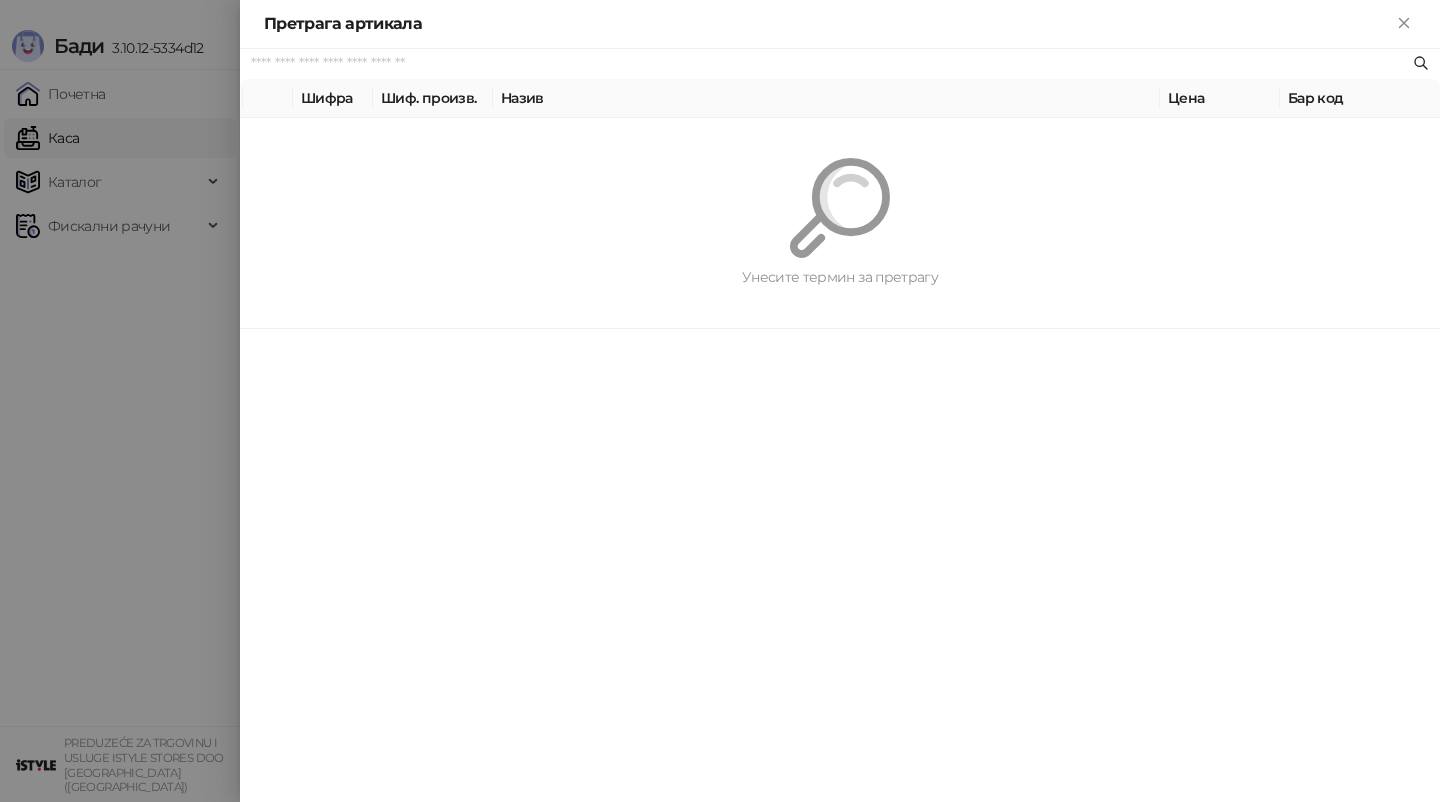 paste on "**********" 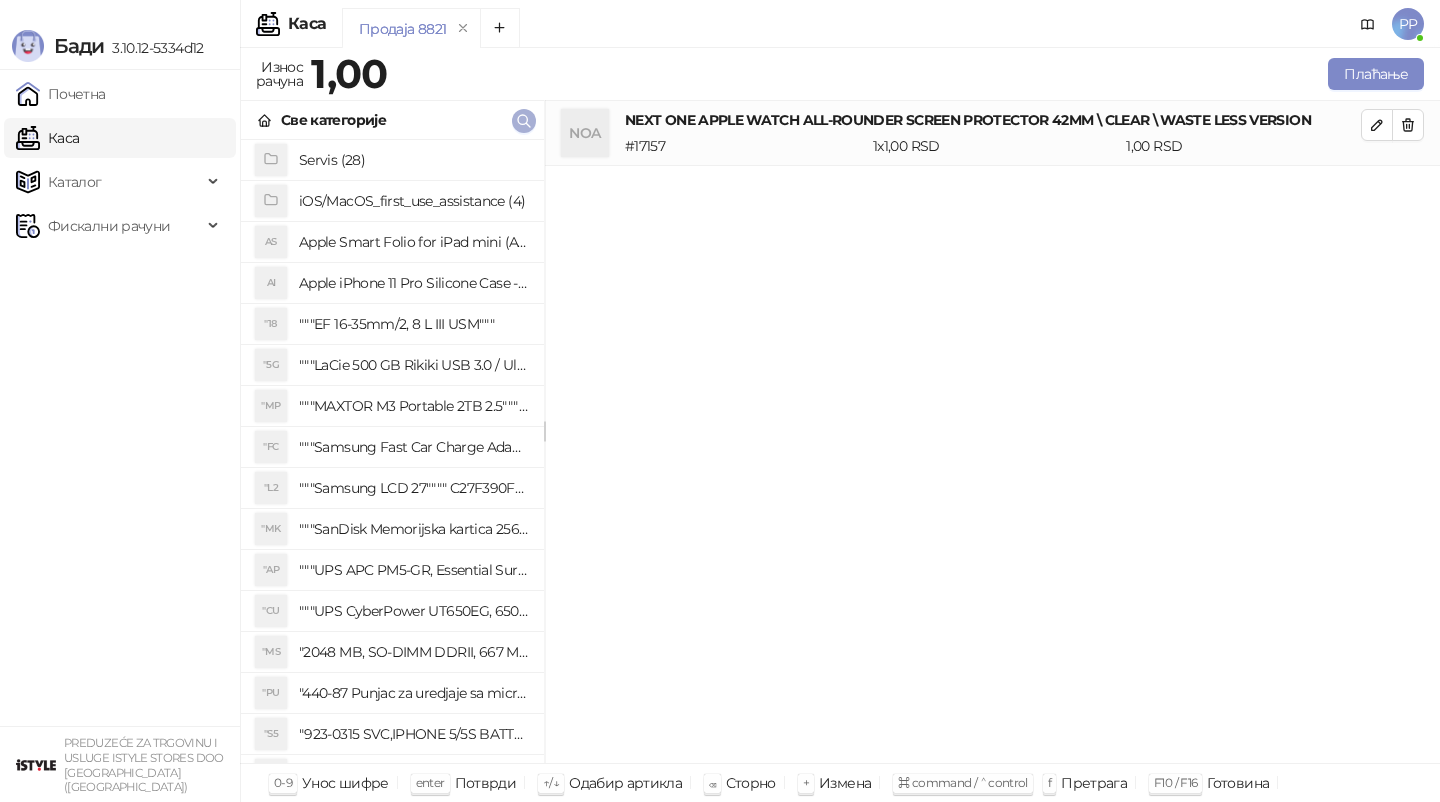 click 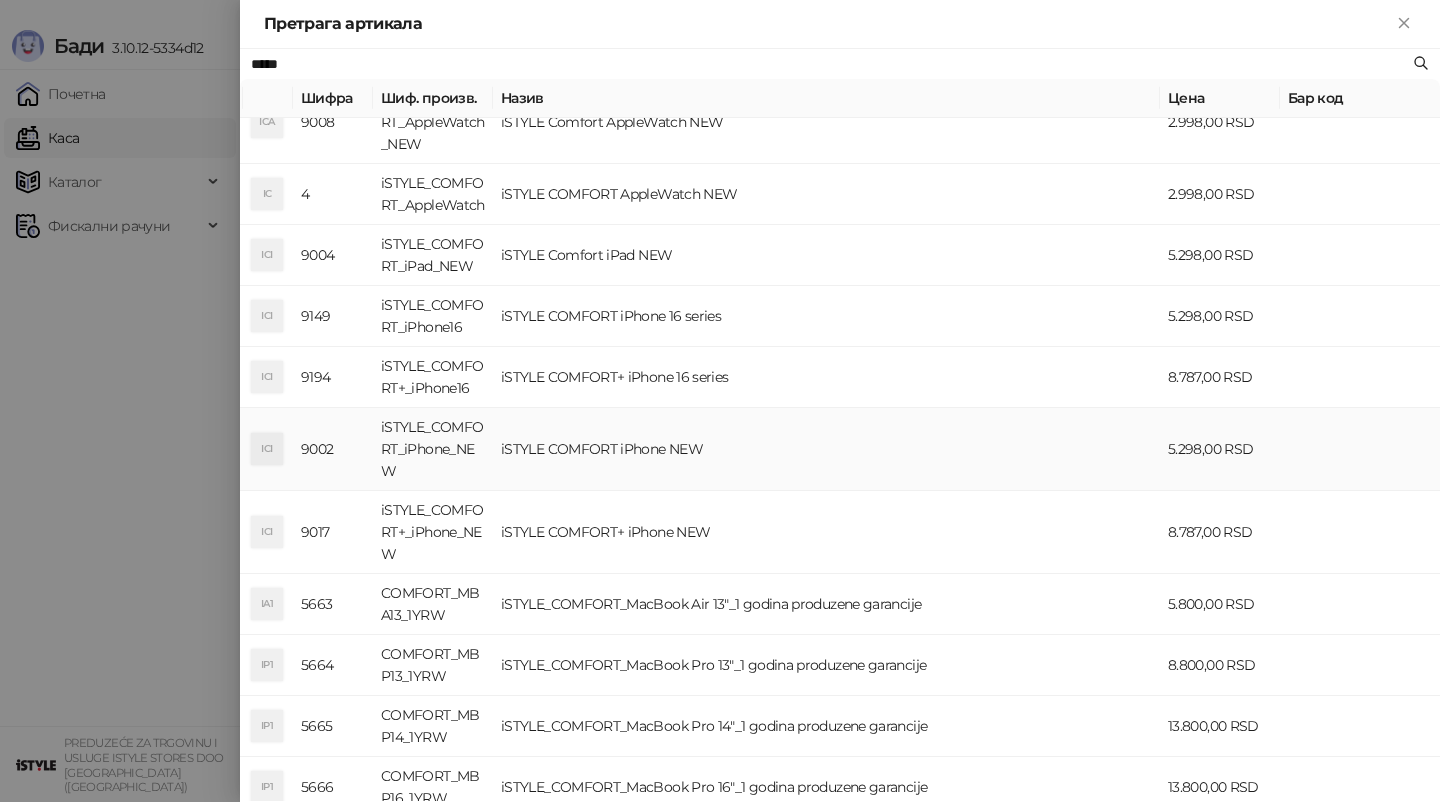 scroll, scrollTop: 0, scrollLeft: 0, axis: both 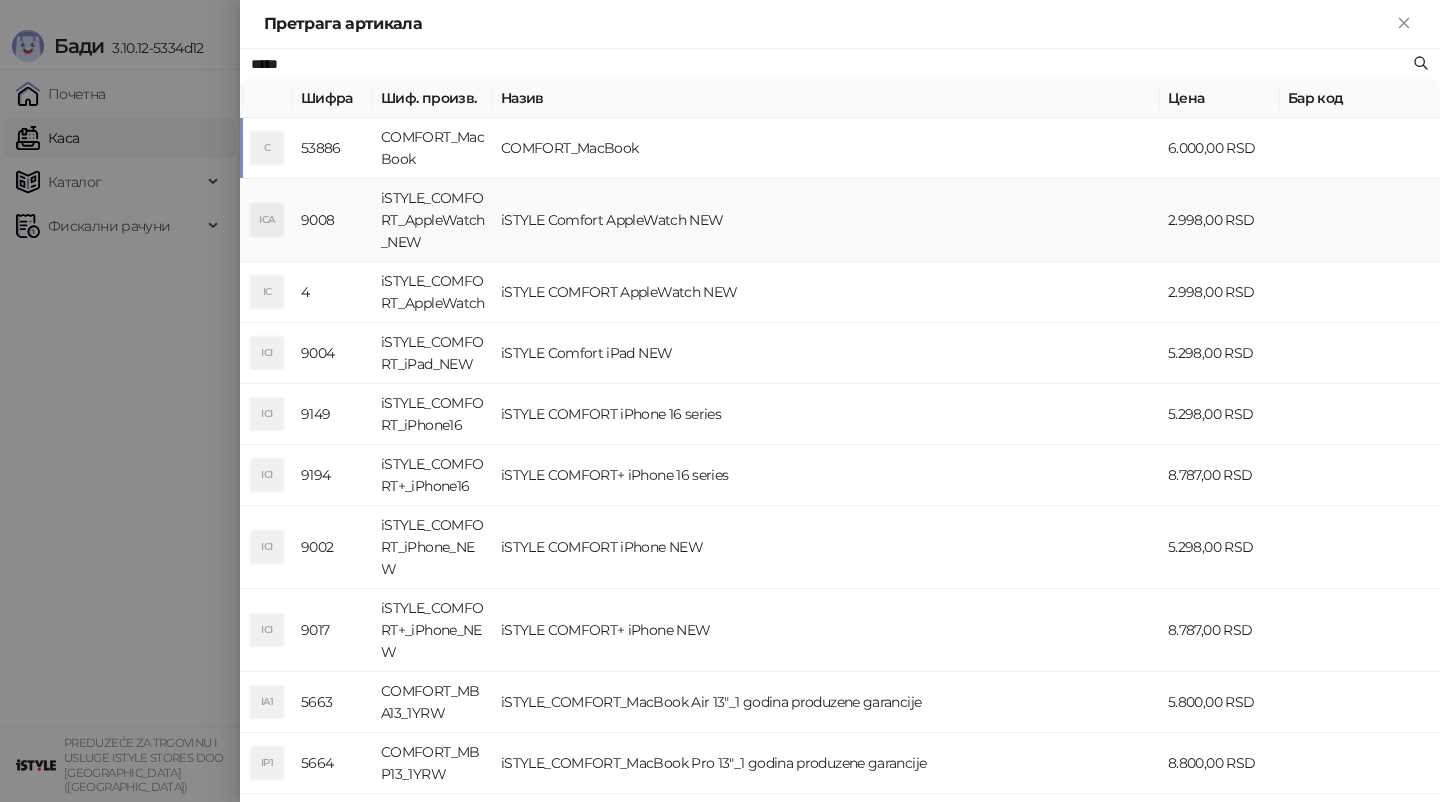 type on "*****" 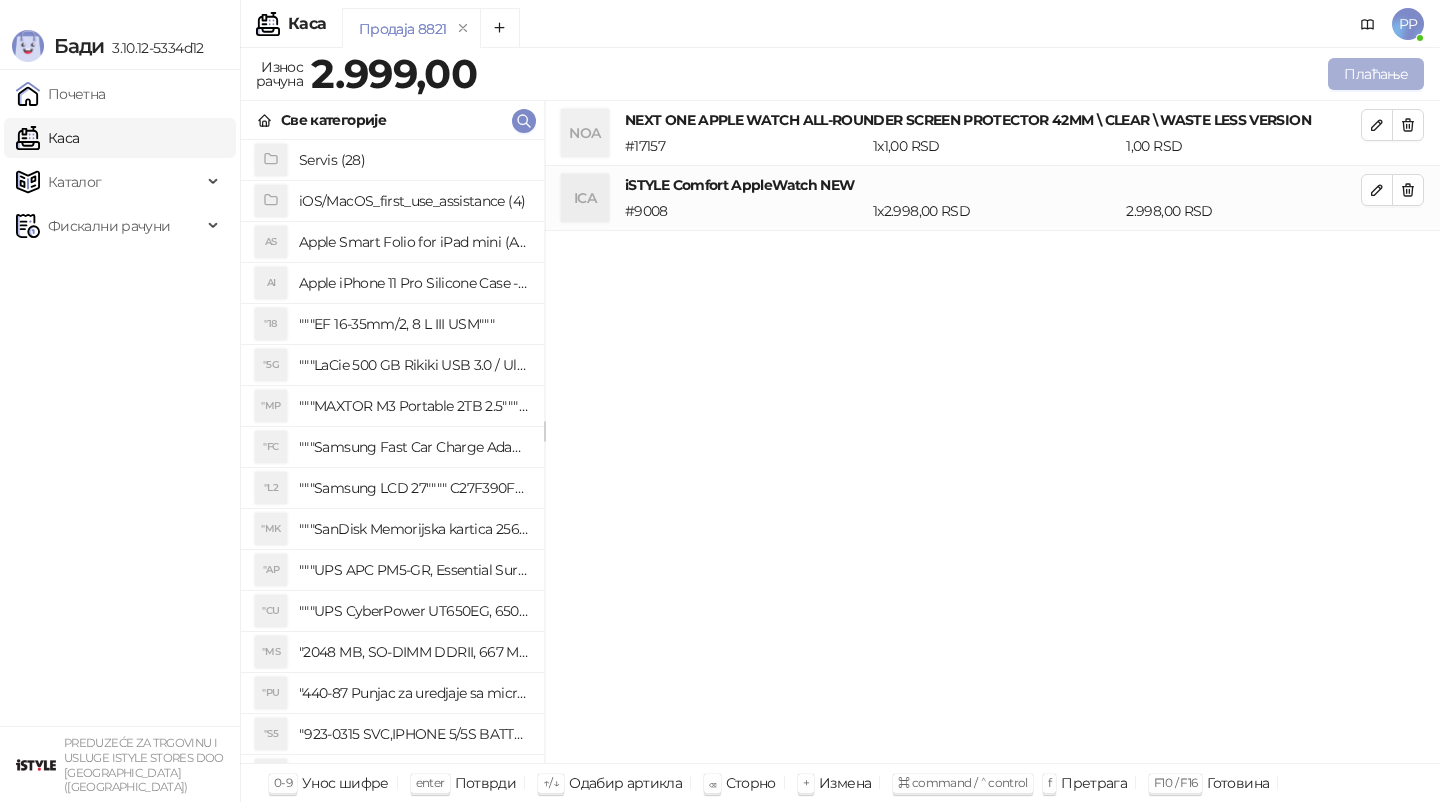 click on "Плаћање" at bounding box center [1376, 74] 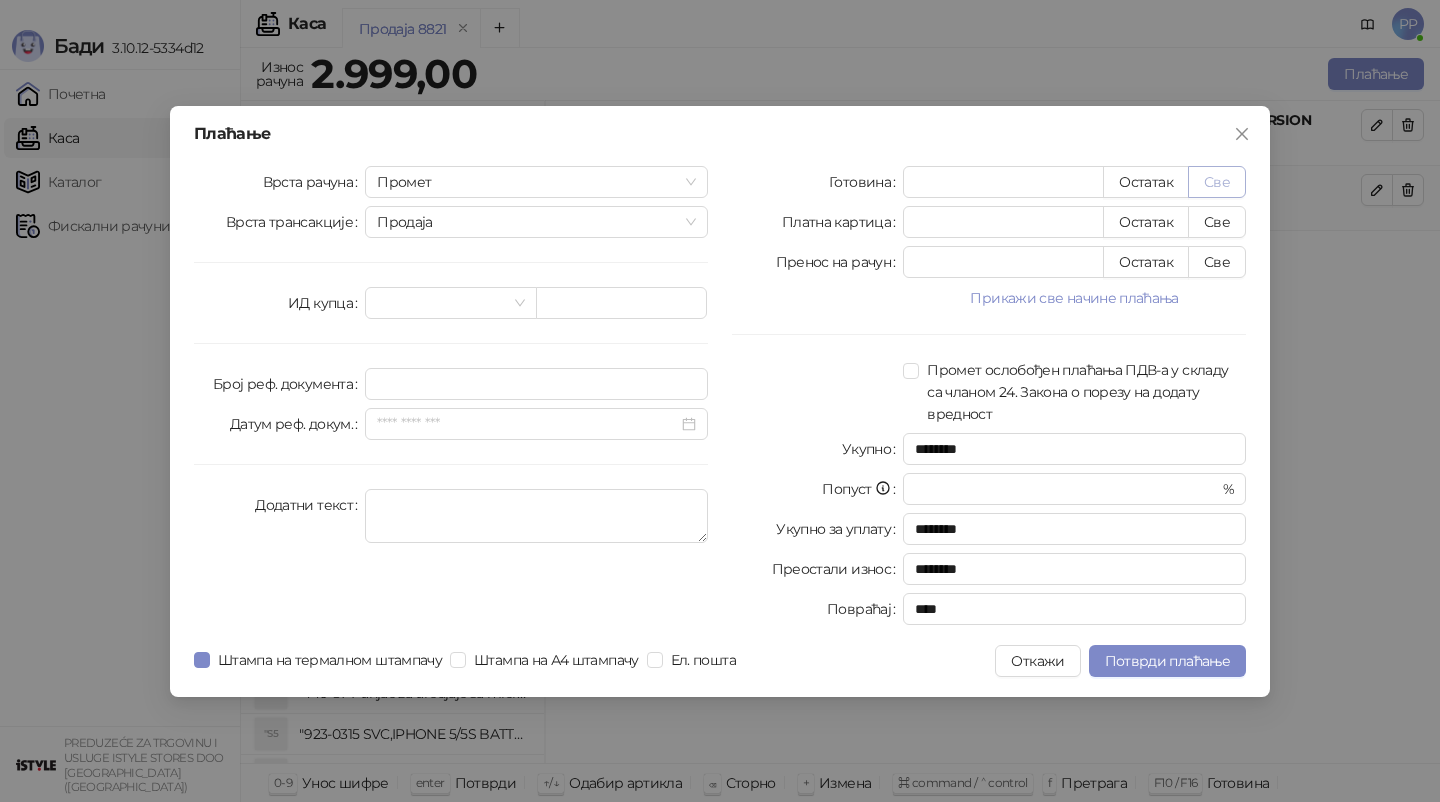click on "Све" at bounding box center (1217, 182) 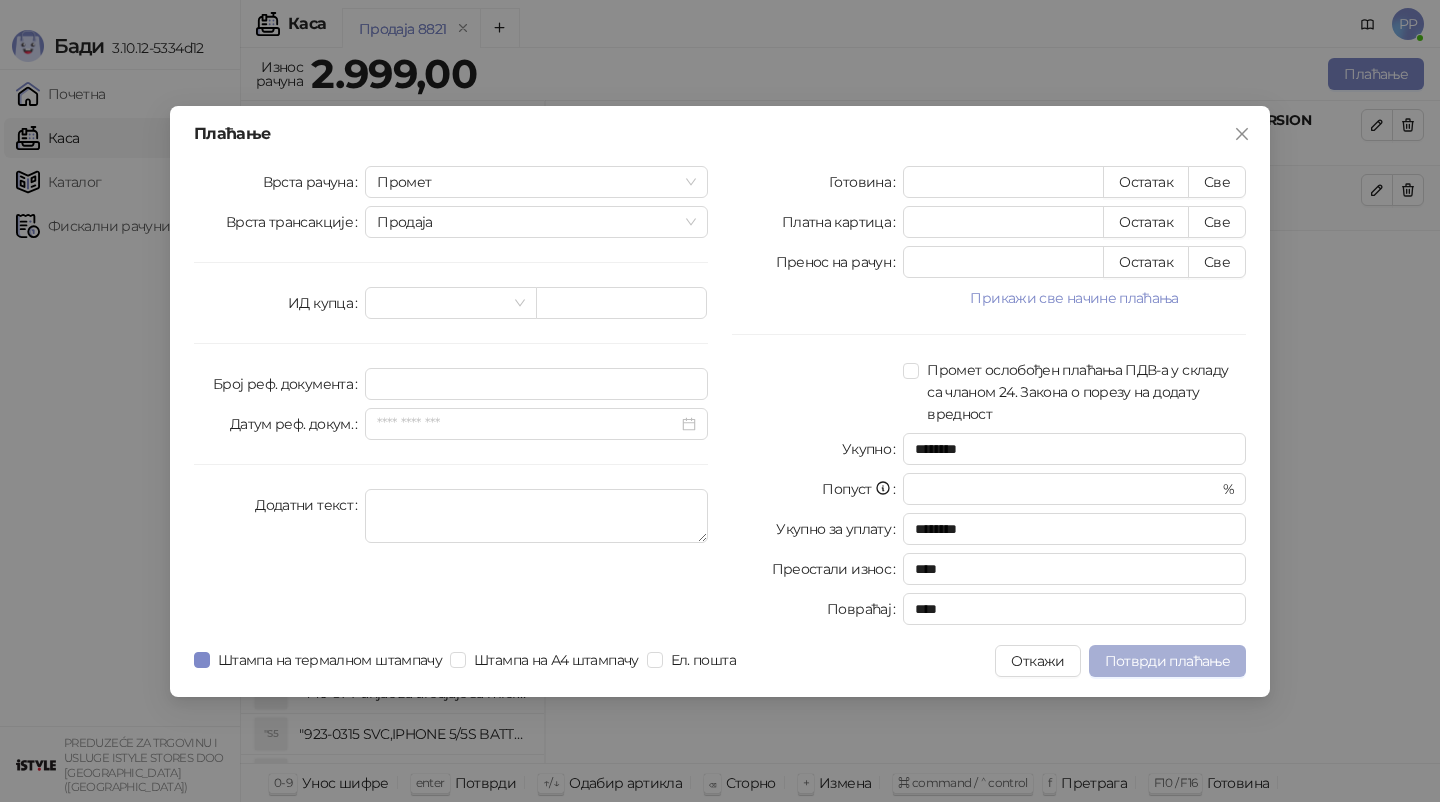click on "Потврди плаћање" at bounding box center [1167, 661] 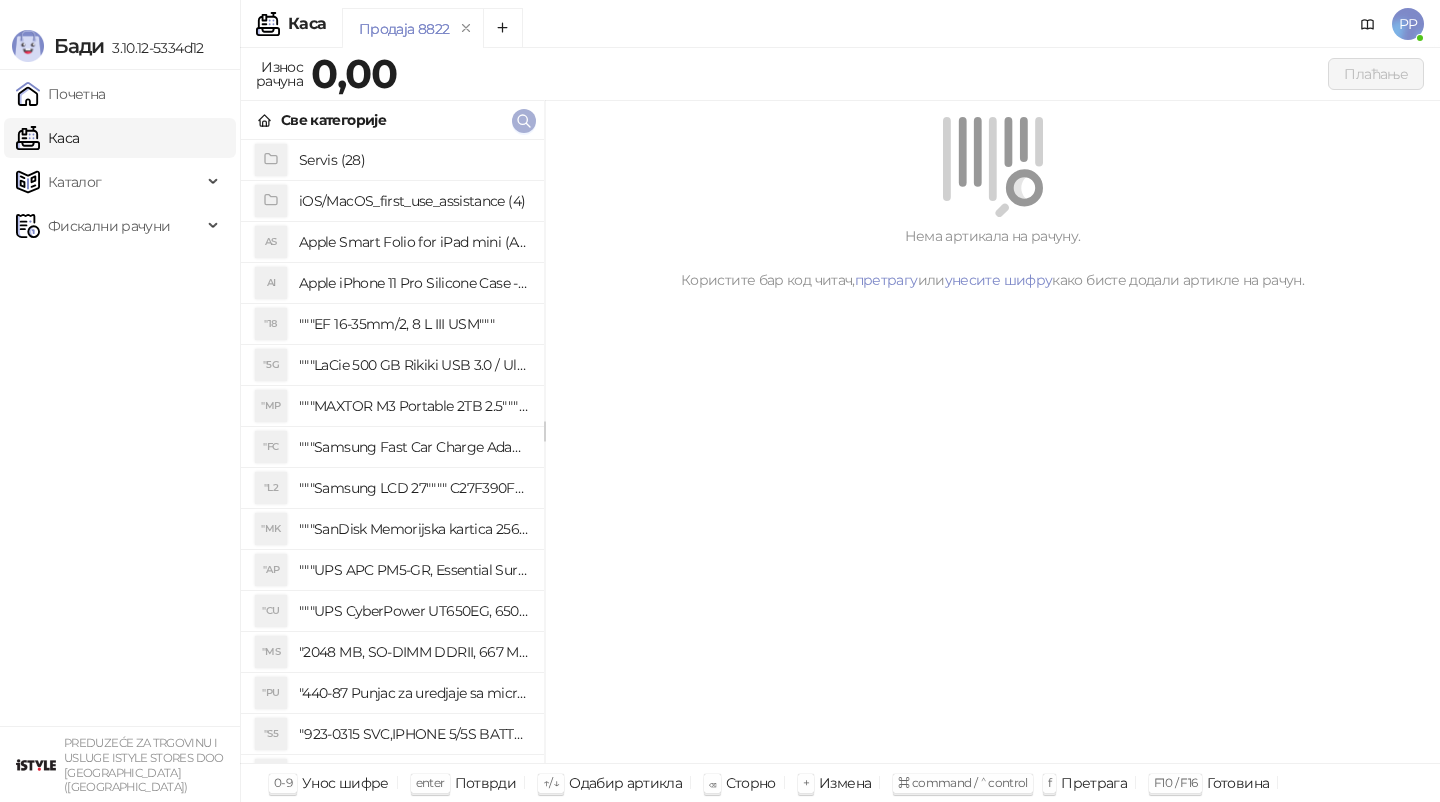 click 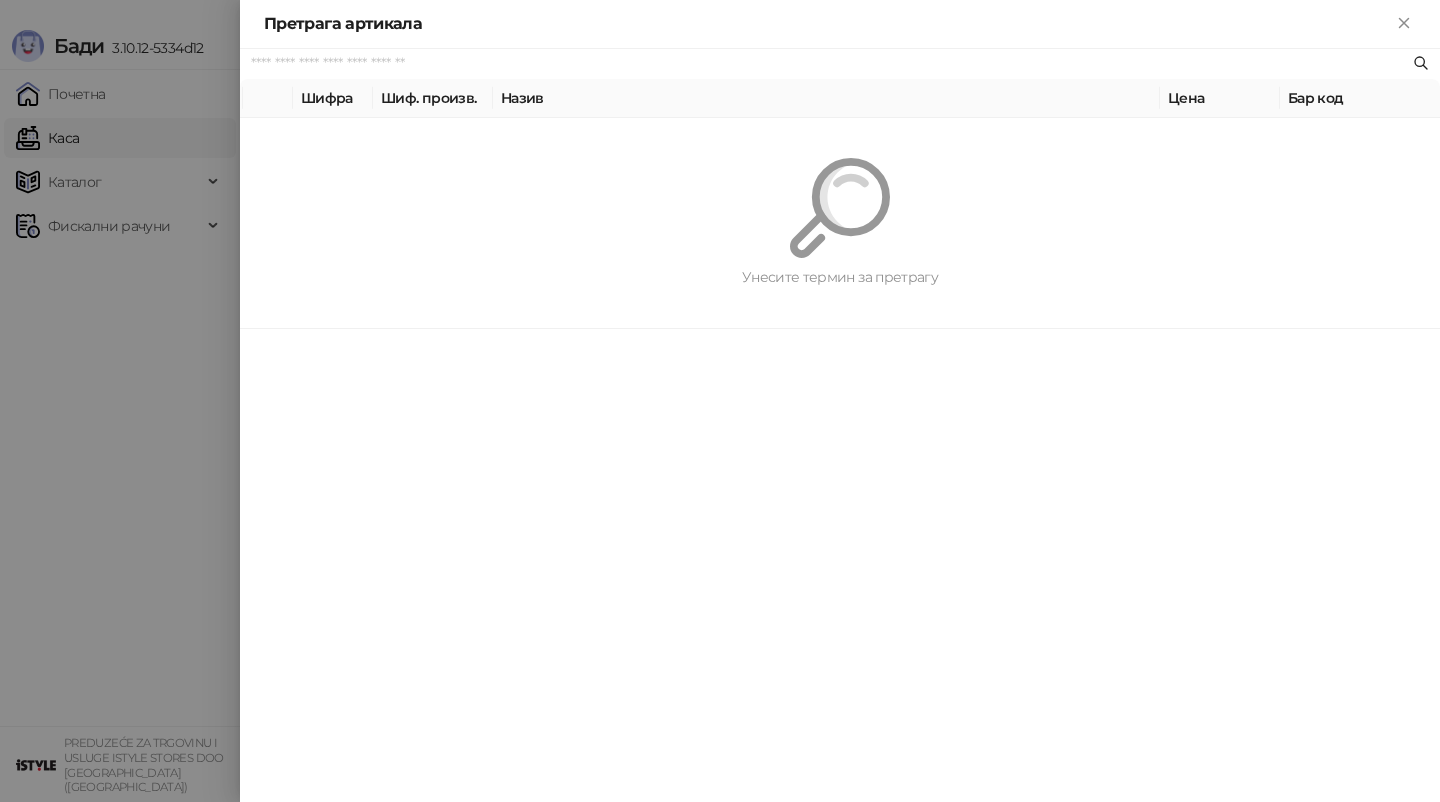 paste on "*********" 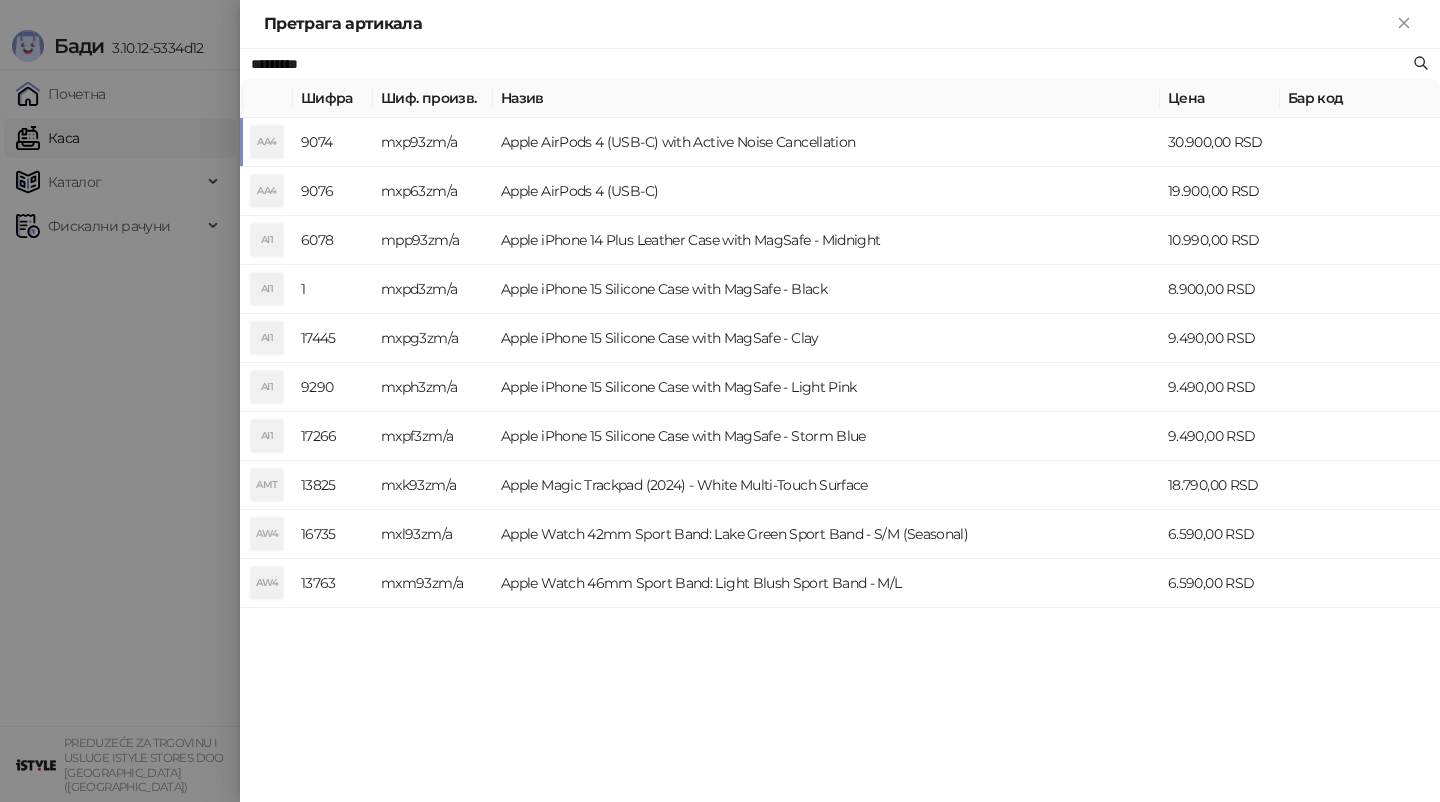 type on "*********" 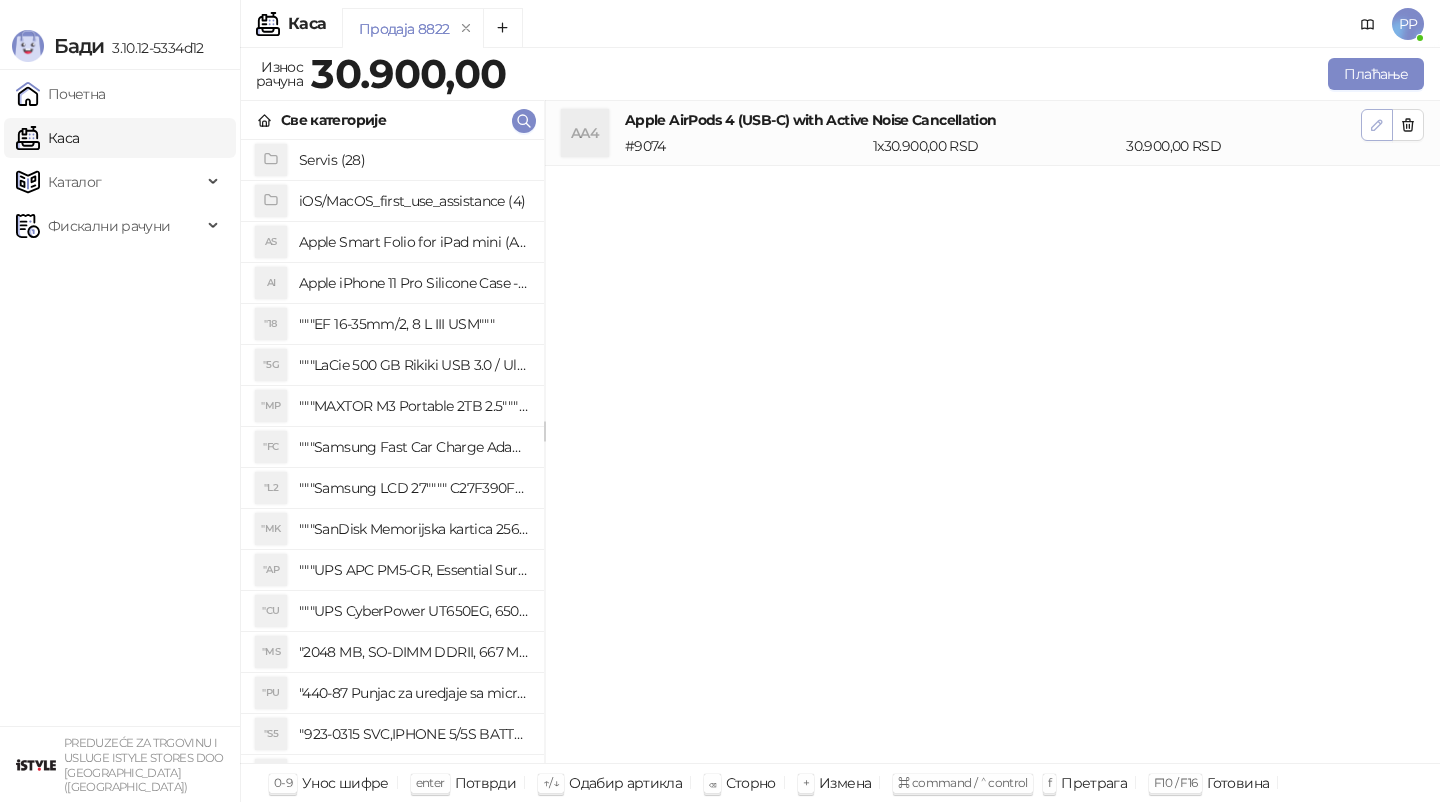 click 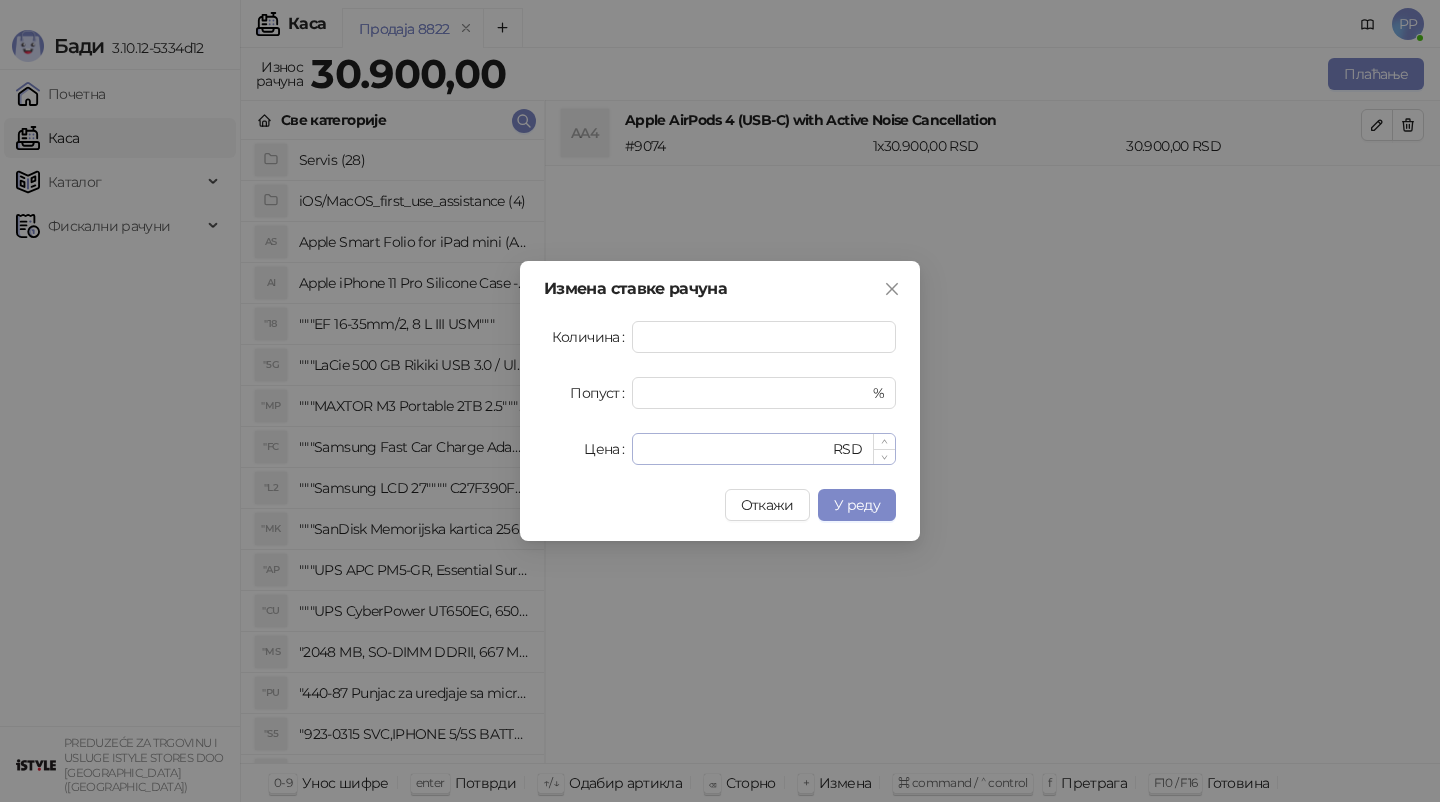 click on "***** RSD" at bounding box center (764, 449) 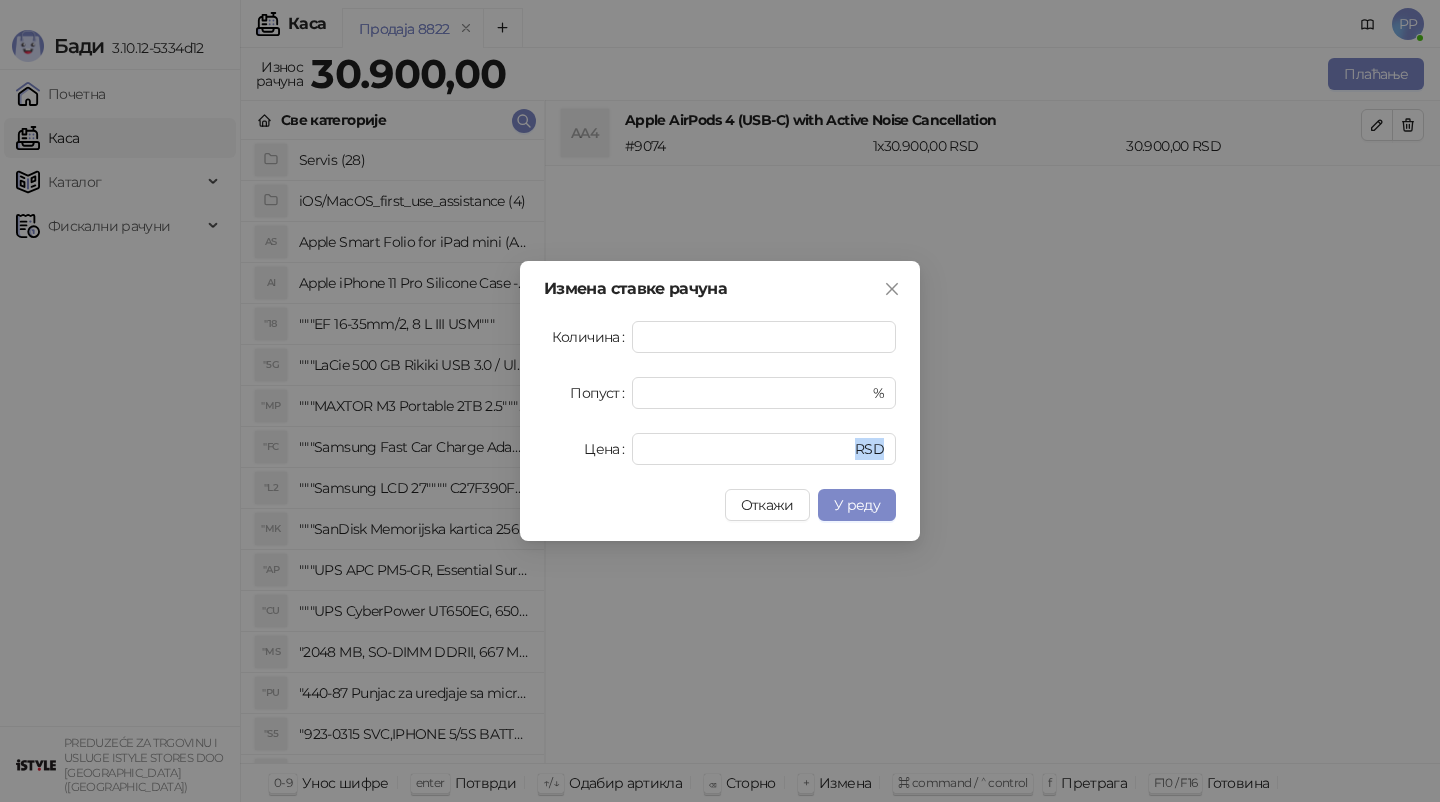 click on "Количина * Попуст * % Цена ***** RSD" at bounding box center [720, 393] 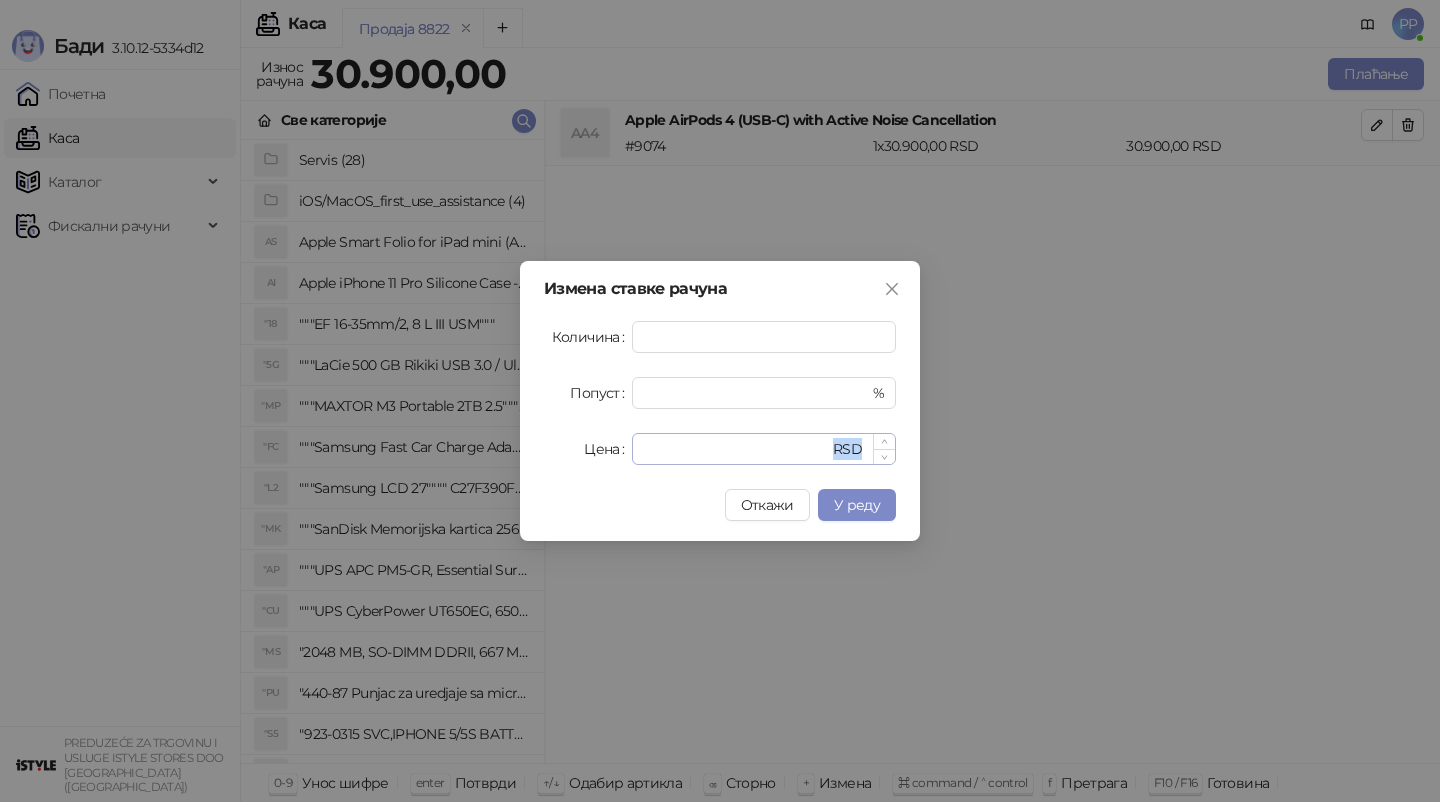 click on "*****" at bounding box center (736, 449) 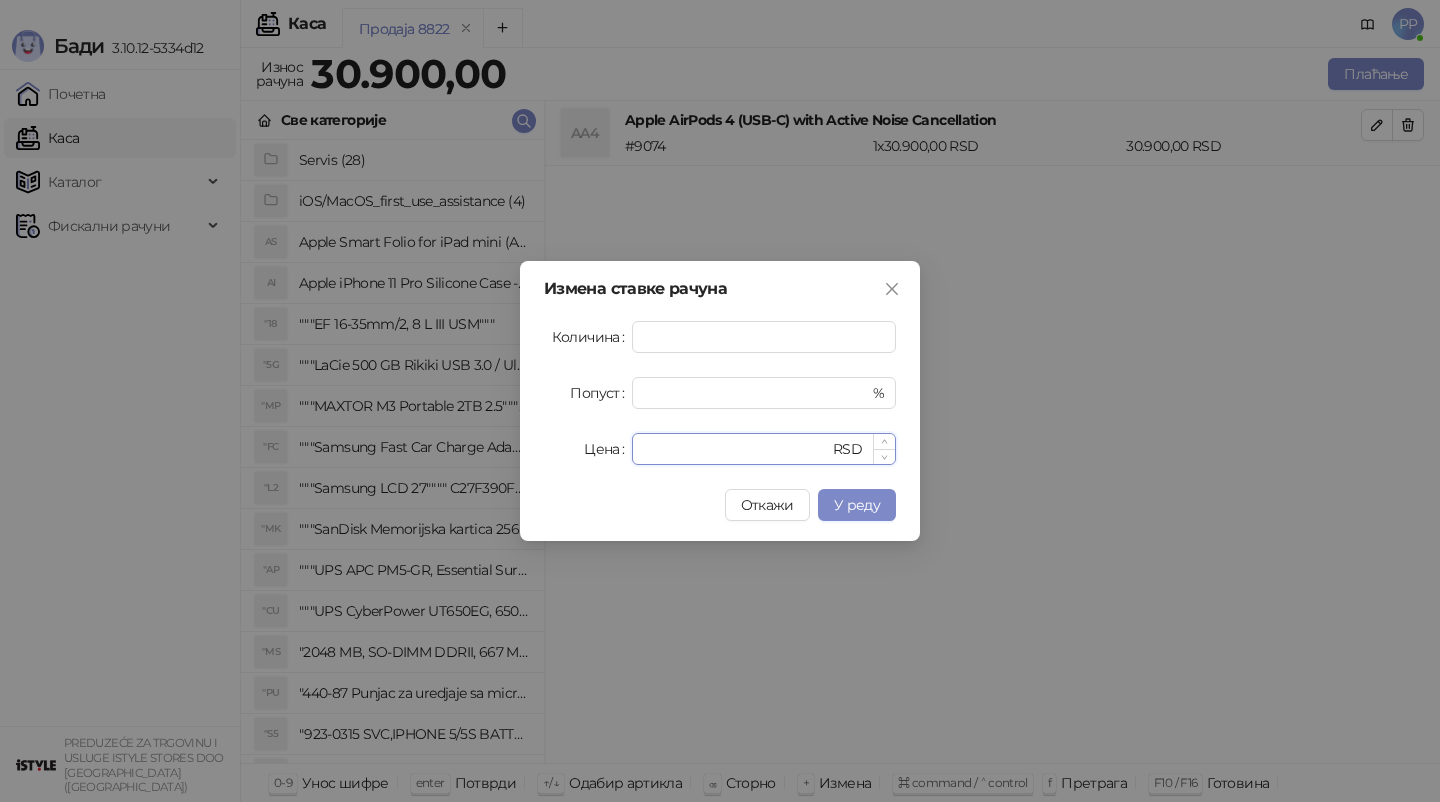 click on "*****" at bounding box center (736, 449) 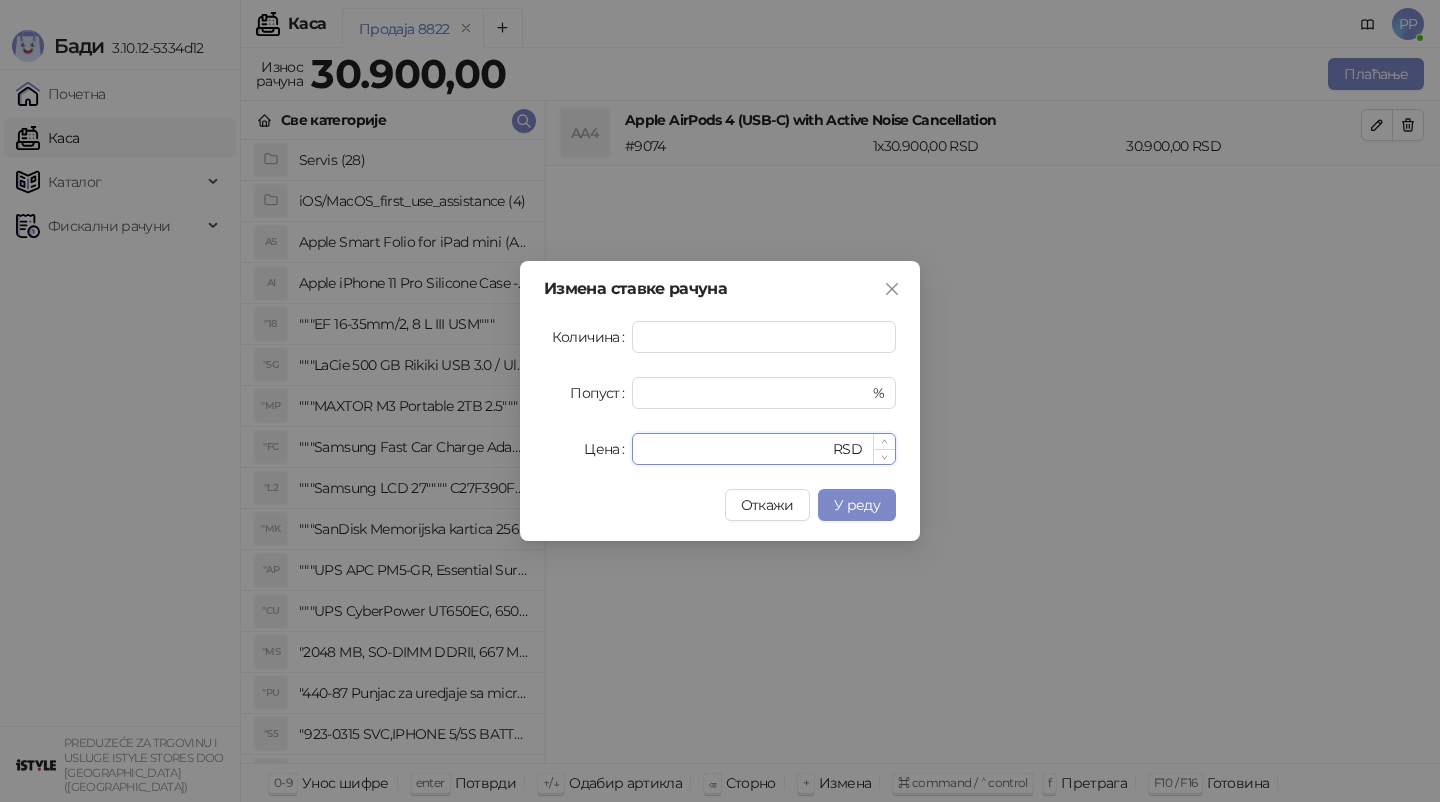 type on "*****" 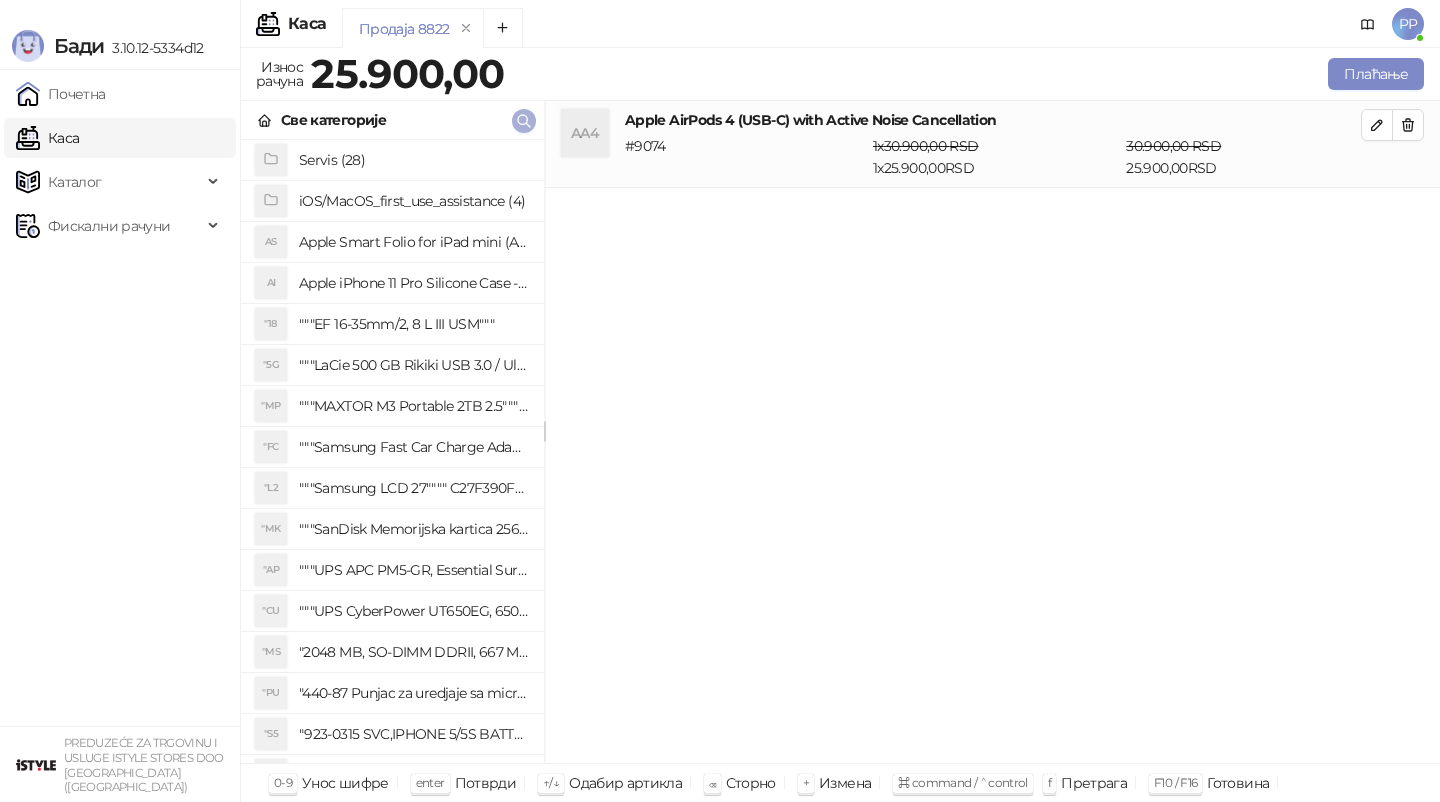 click at bounding box center [524, 120] 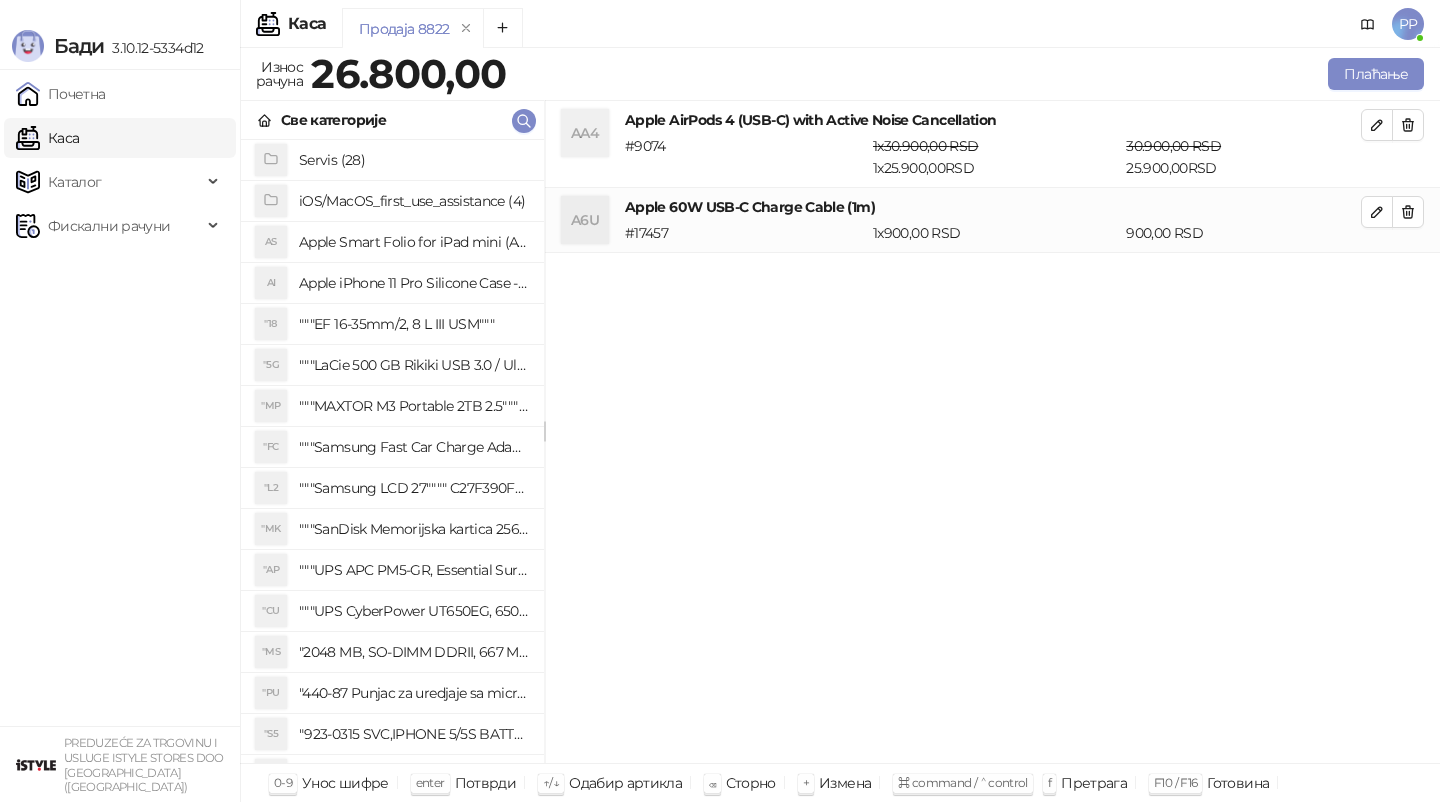 click at bounding box center [1408, 212] 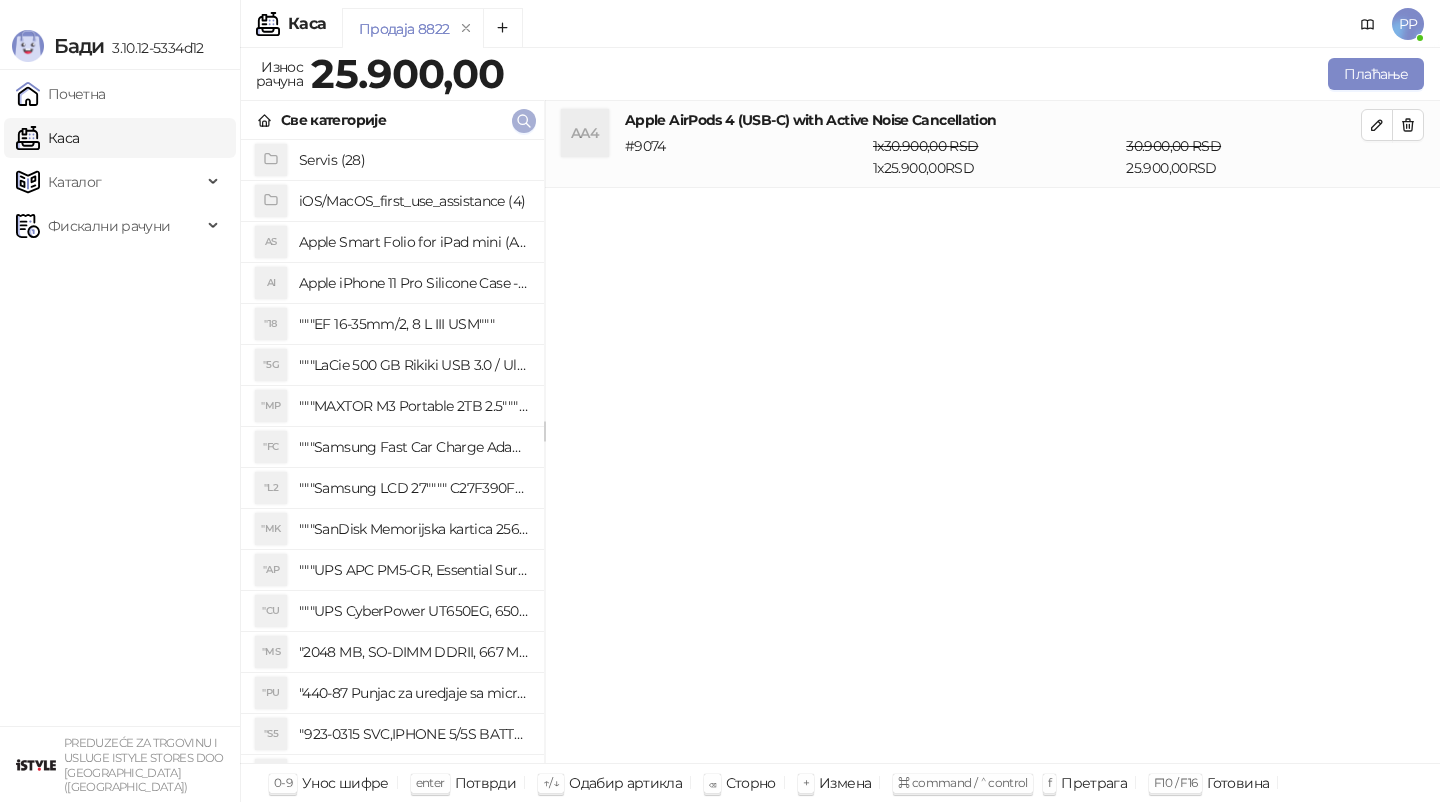 click on "Све категорије" at bounding box center (392, 120) 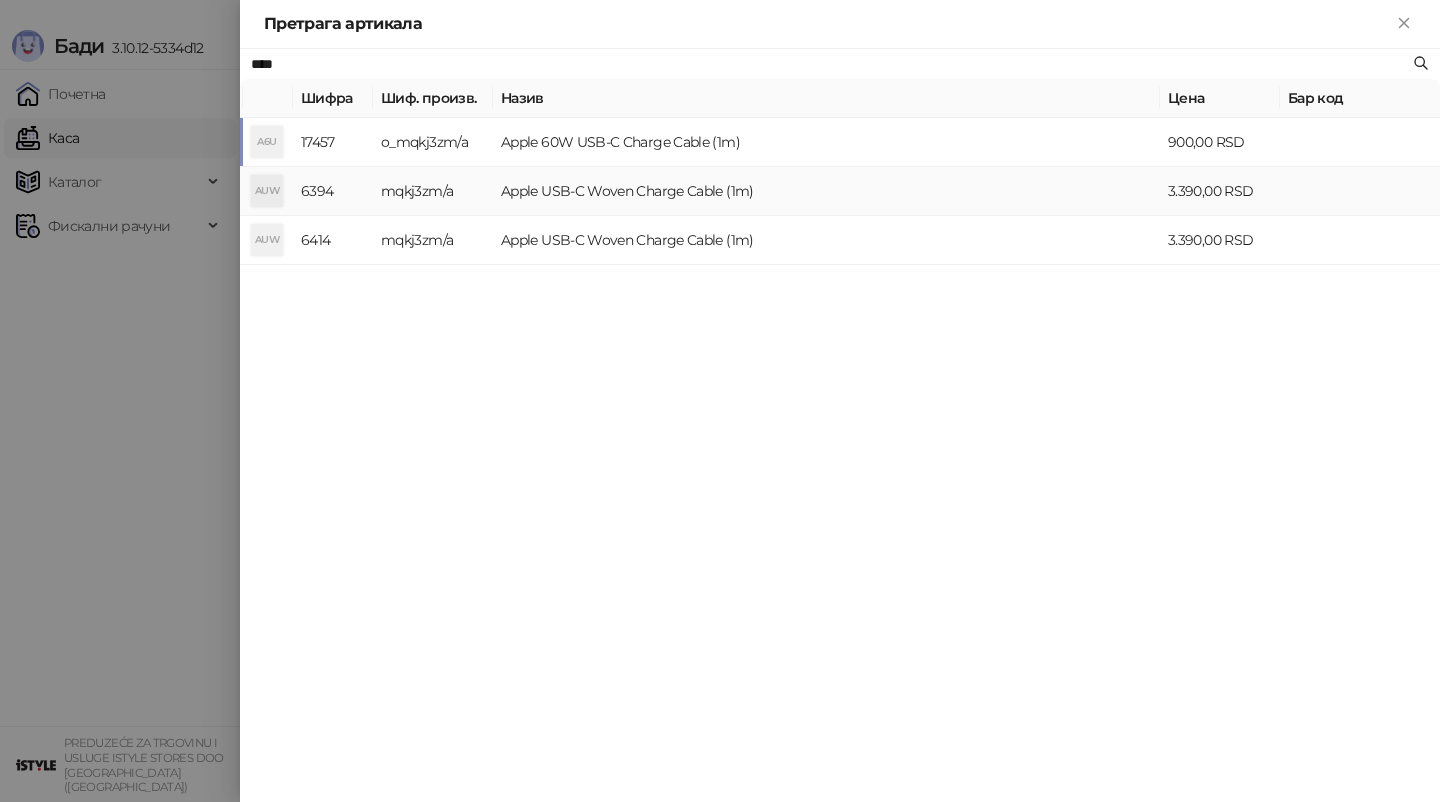 click on "Apple USB-C Woven Charge Cable (1m)" at bounding box center [826, 191] 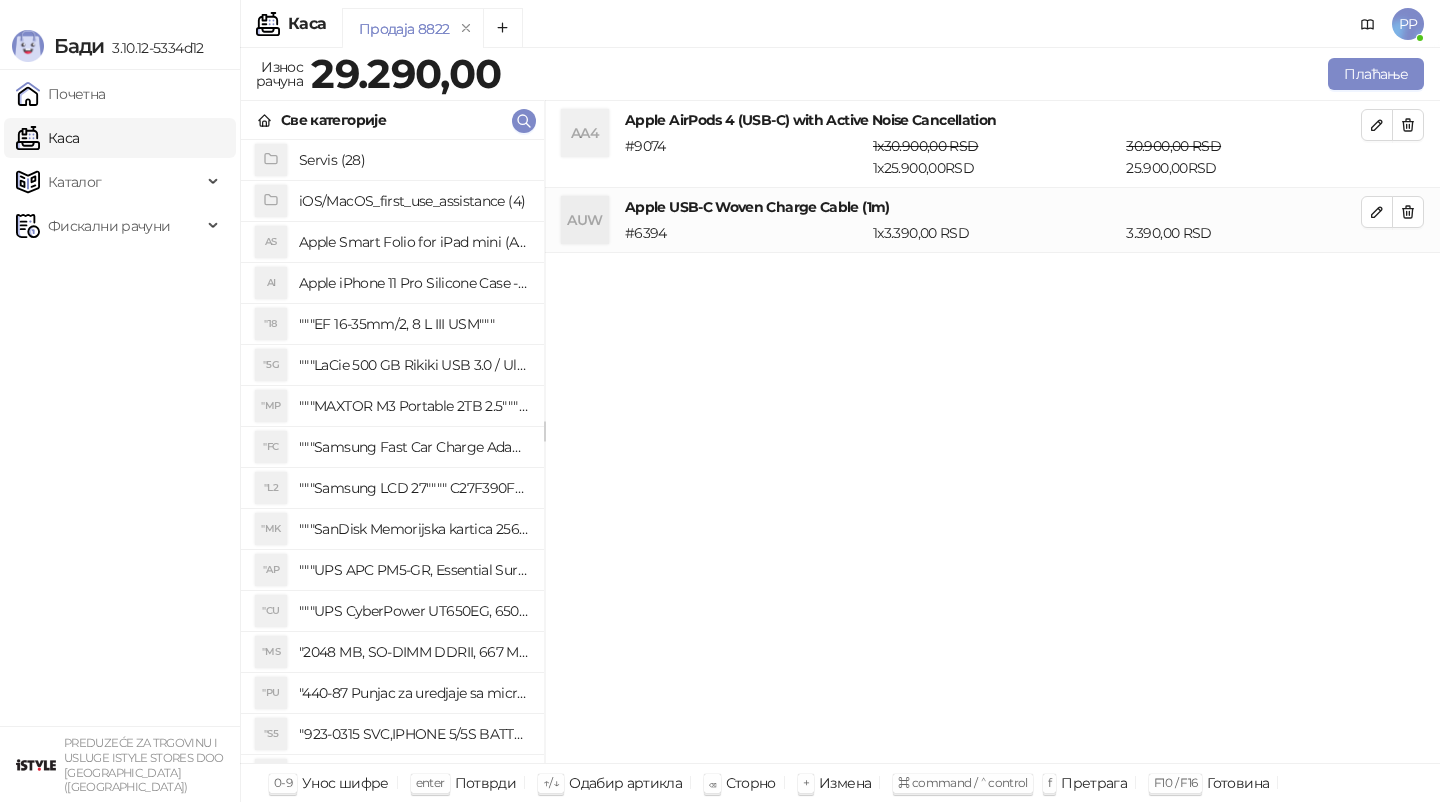 click on "AUW Apple USB-C Woven Charge Cable (1m)    # 6394 1  x  3.390,00 RSD 3.390,00 RSD" at bounding box center (992, 220) 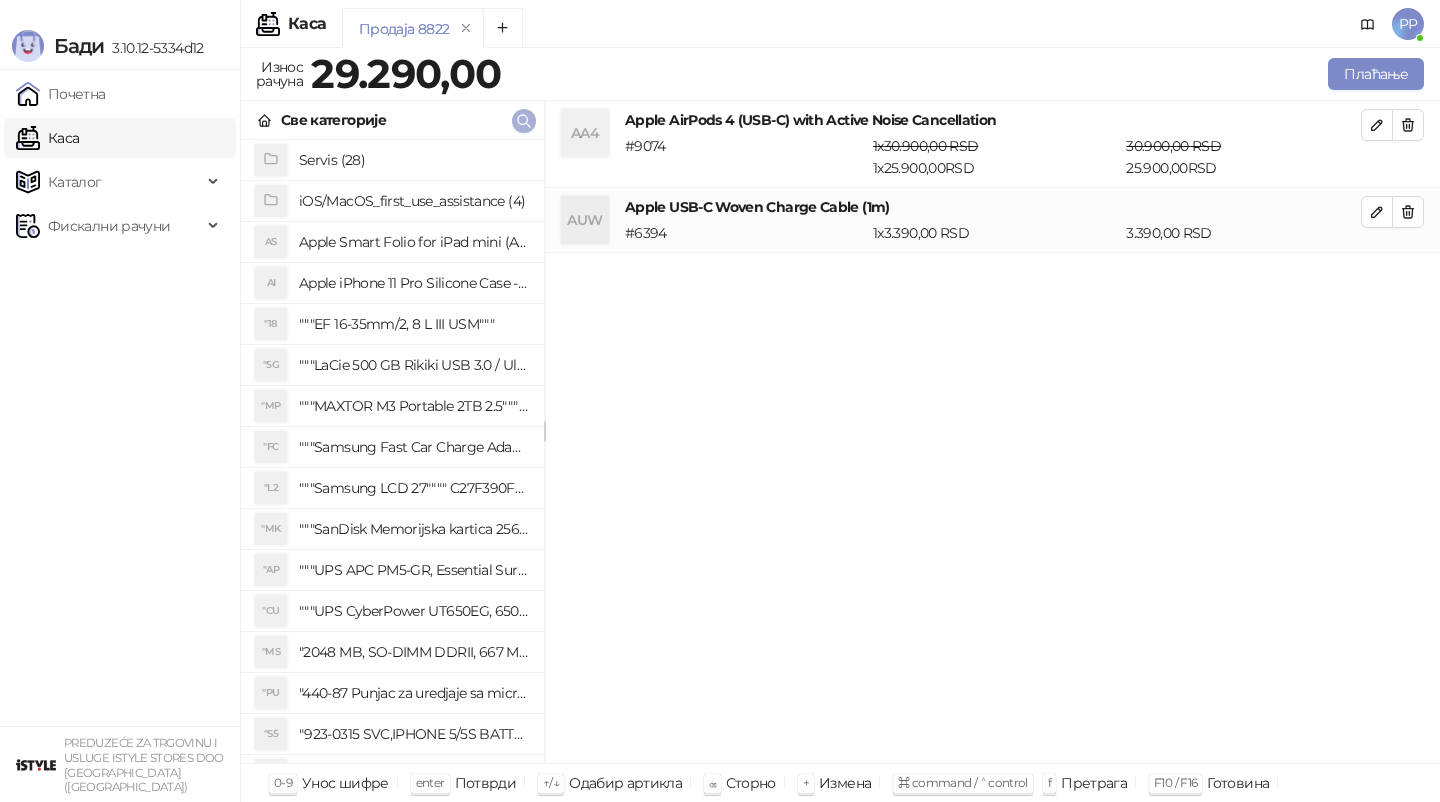 click at bounding box center [524, 120] 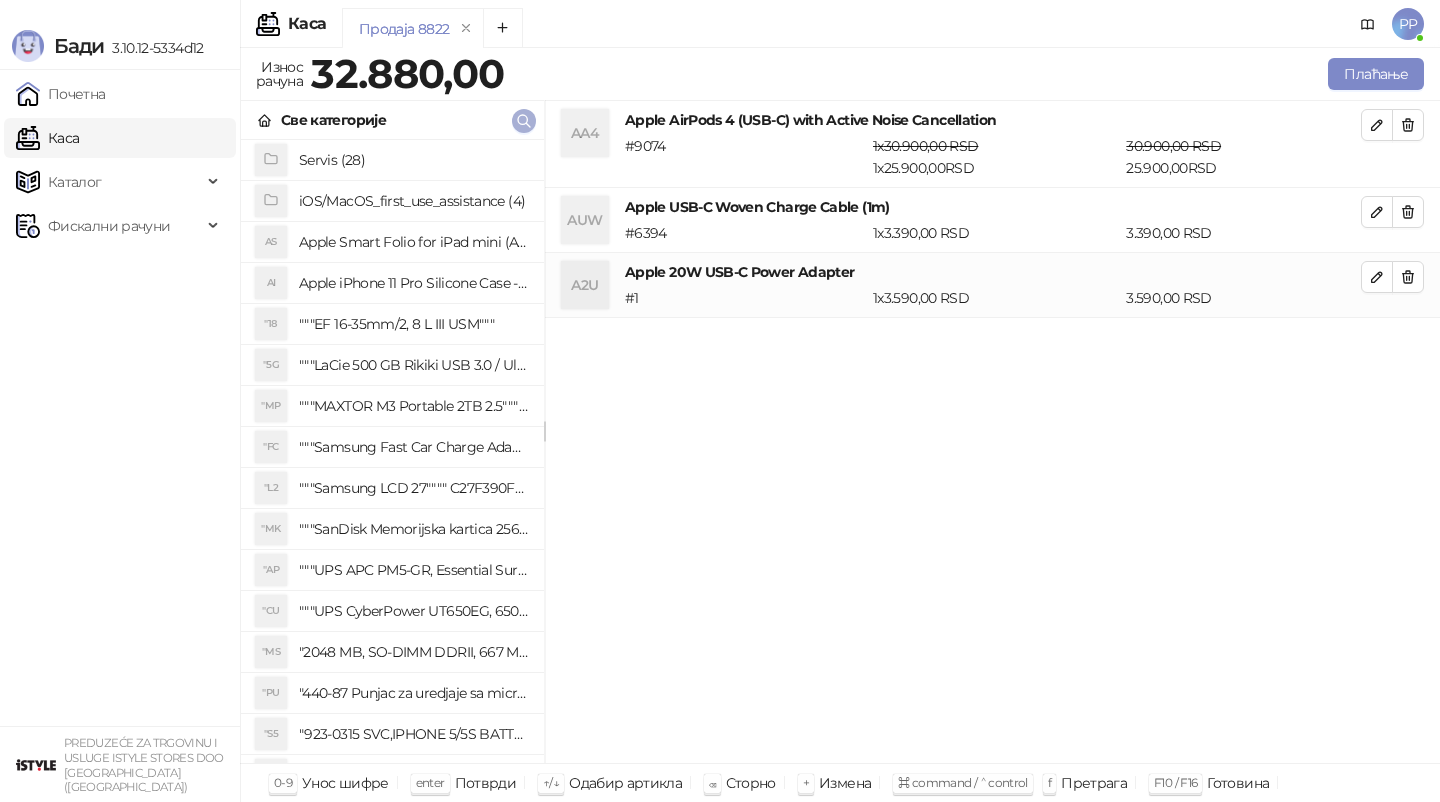 click at bounding box center (524, 120) 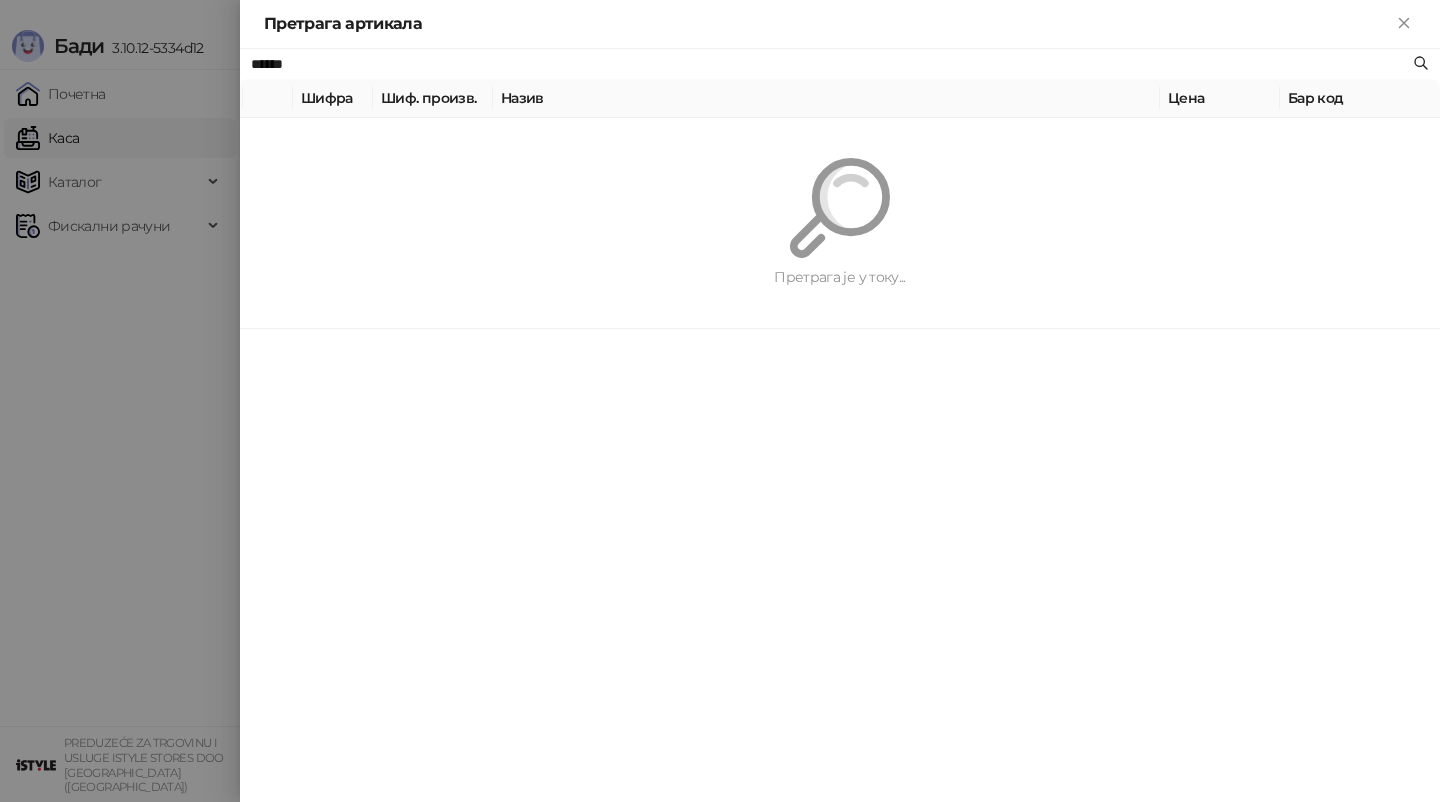 type on "*****" 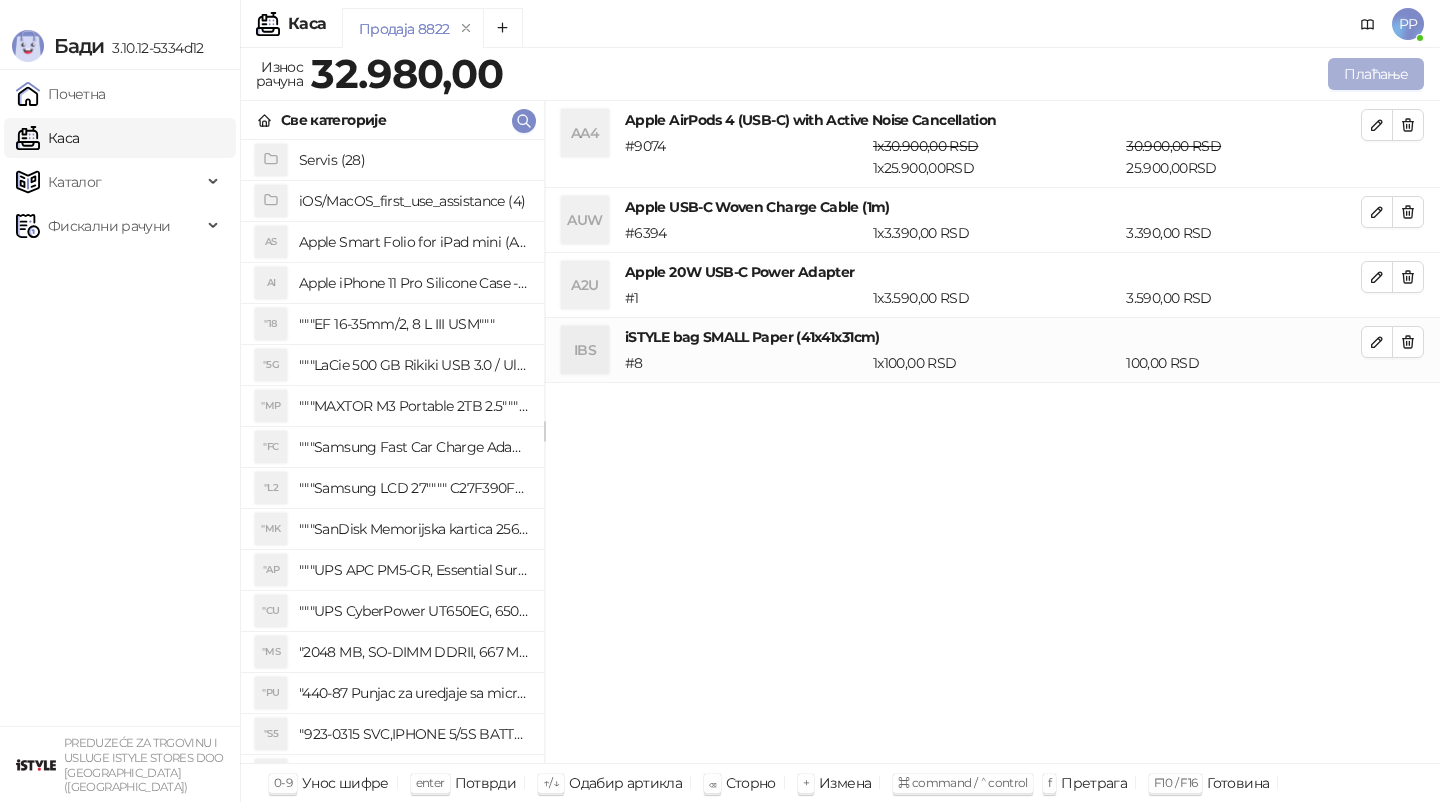 click on "Плаћање" at bounding box center (1376, 74) 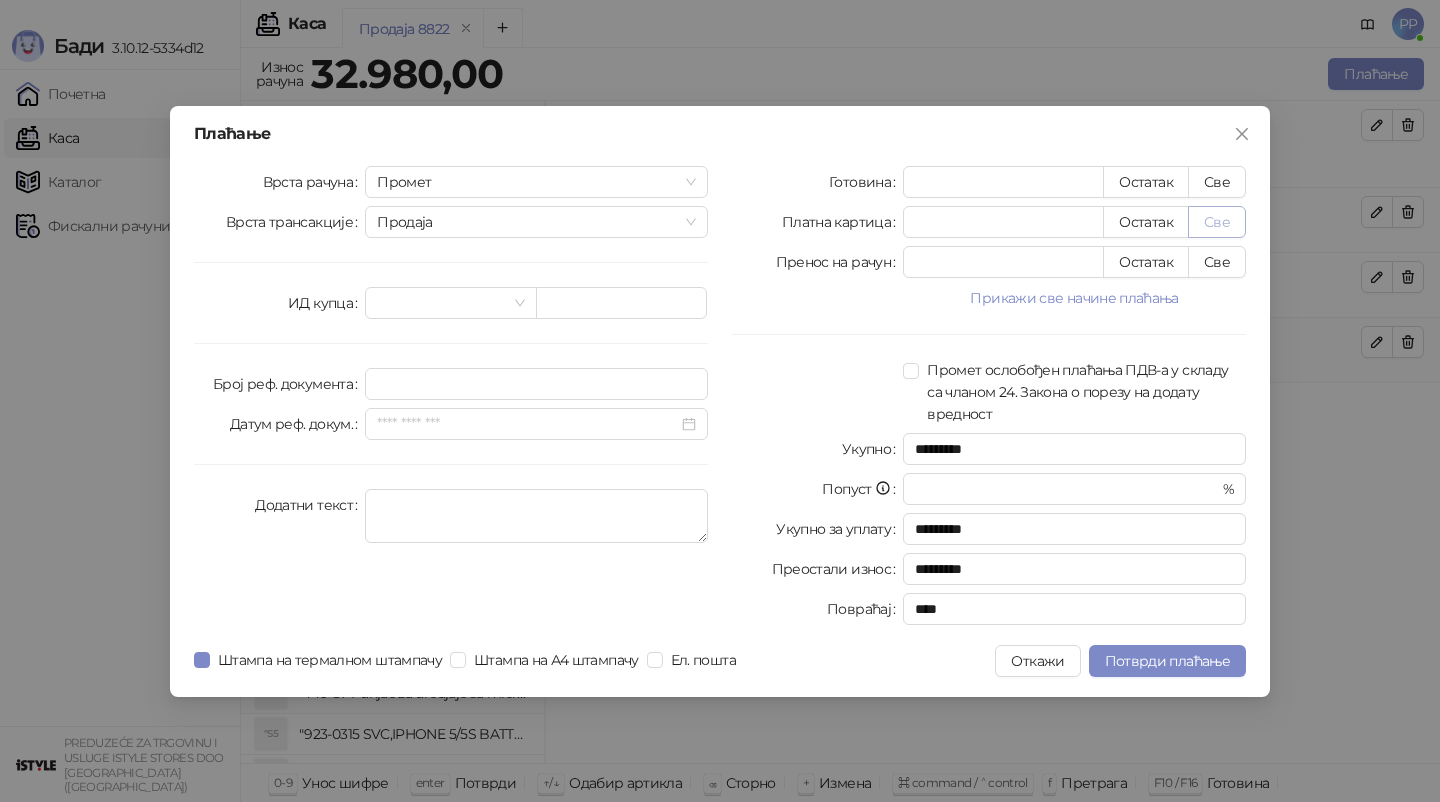 click on "Све" at bounding box center [1217, 222] 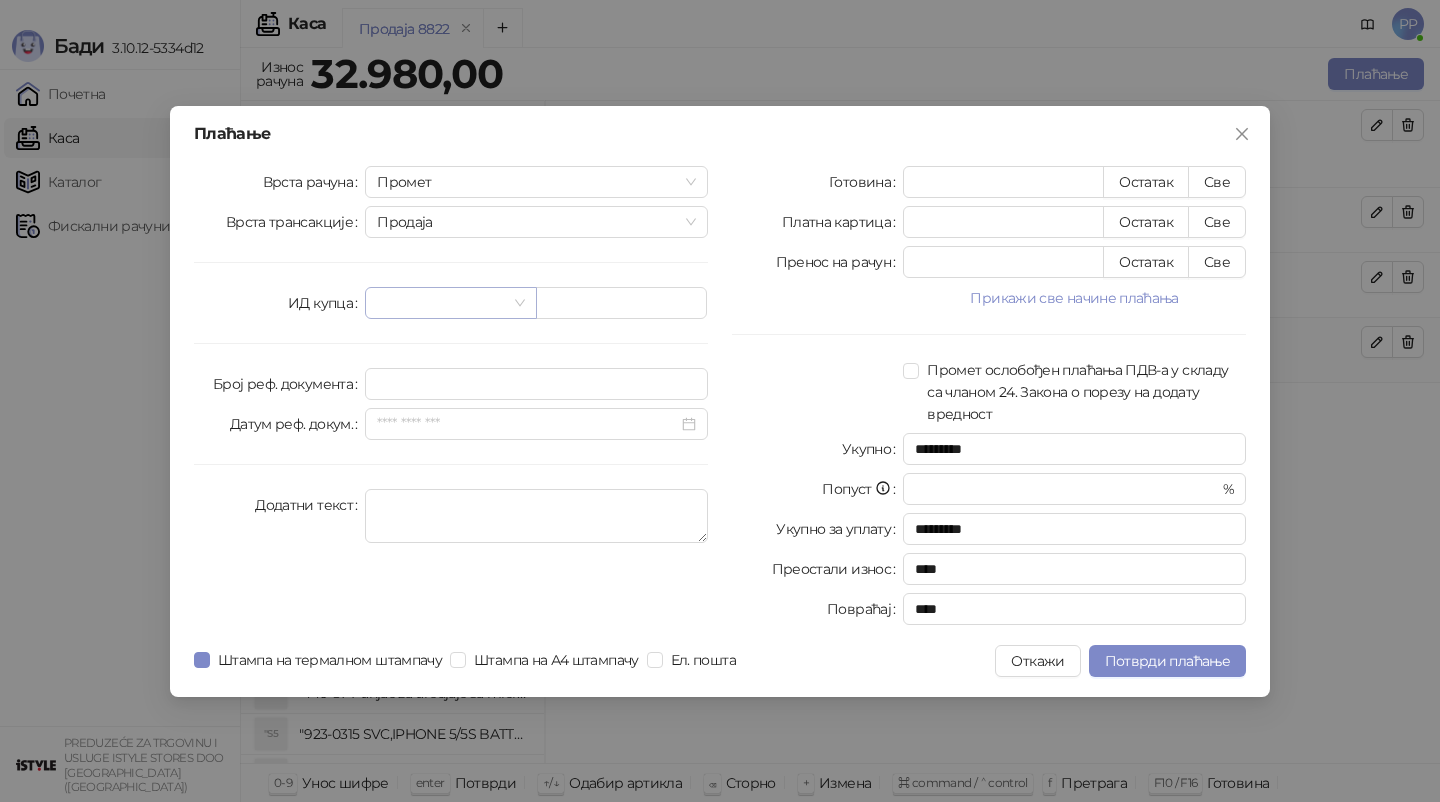 click at bounding box center (441, 303) 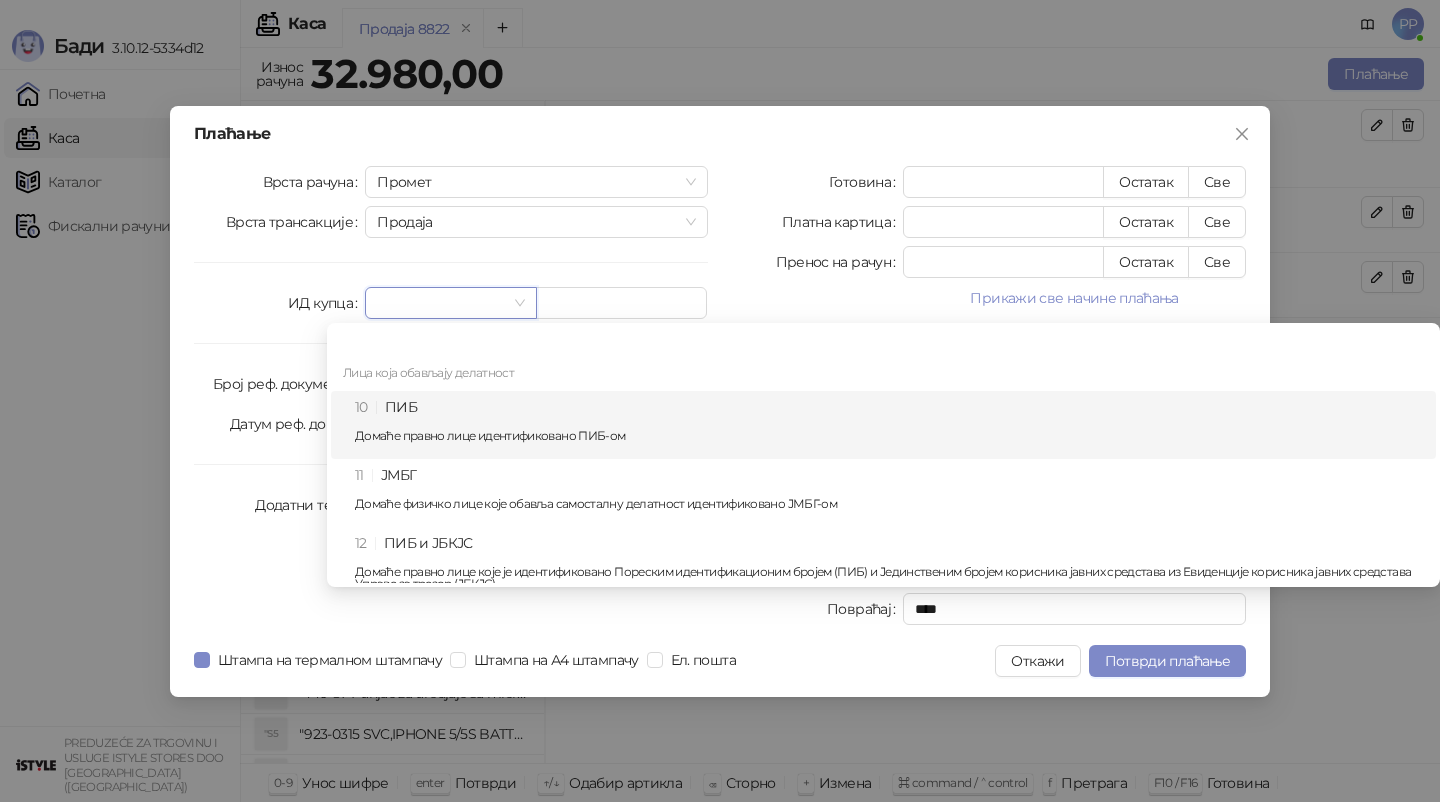 click on "10 ПИБ Домаће правно лице идентификовано ПИБ-ом" at bounding box center [889, 425] 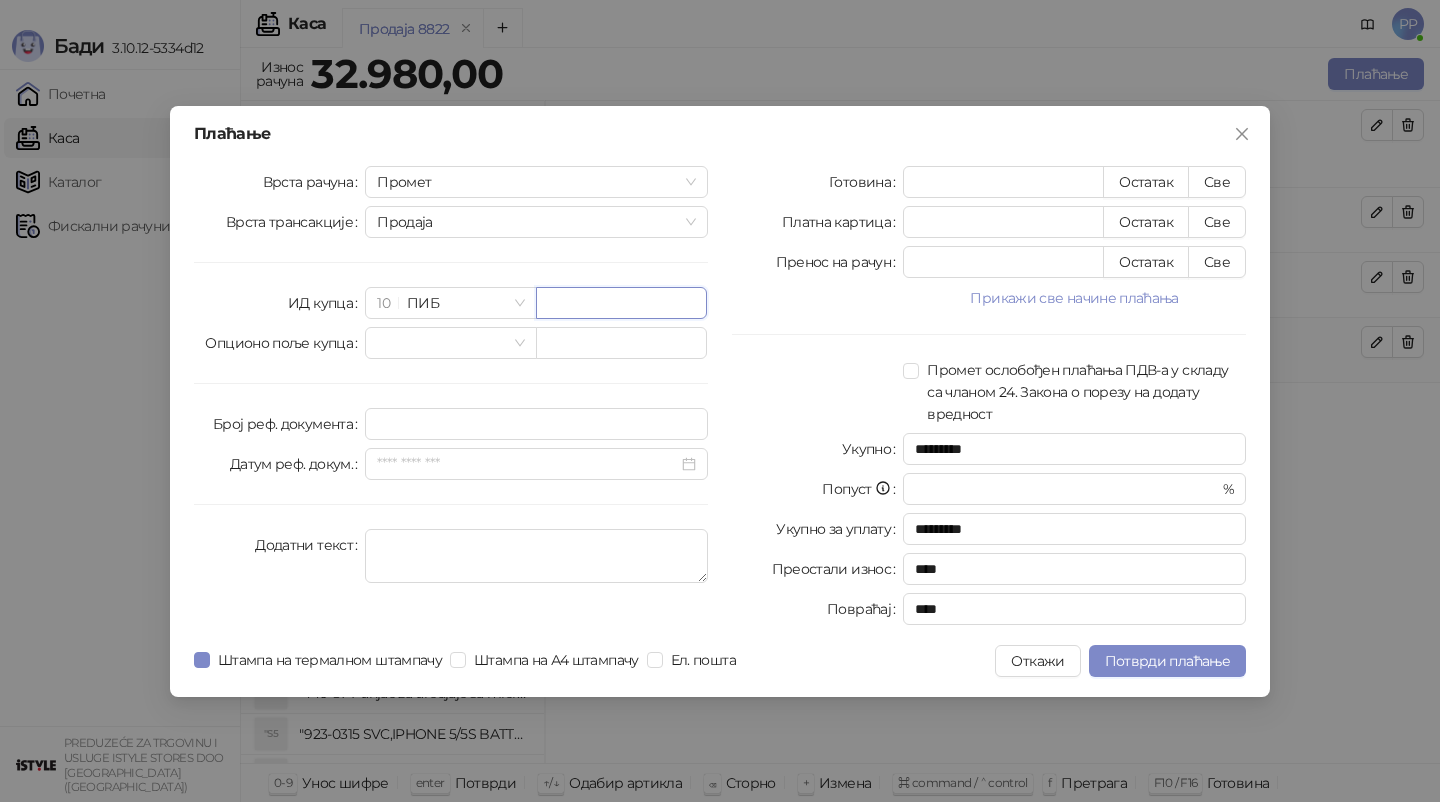 paste on "*********" 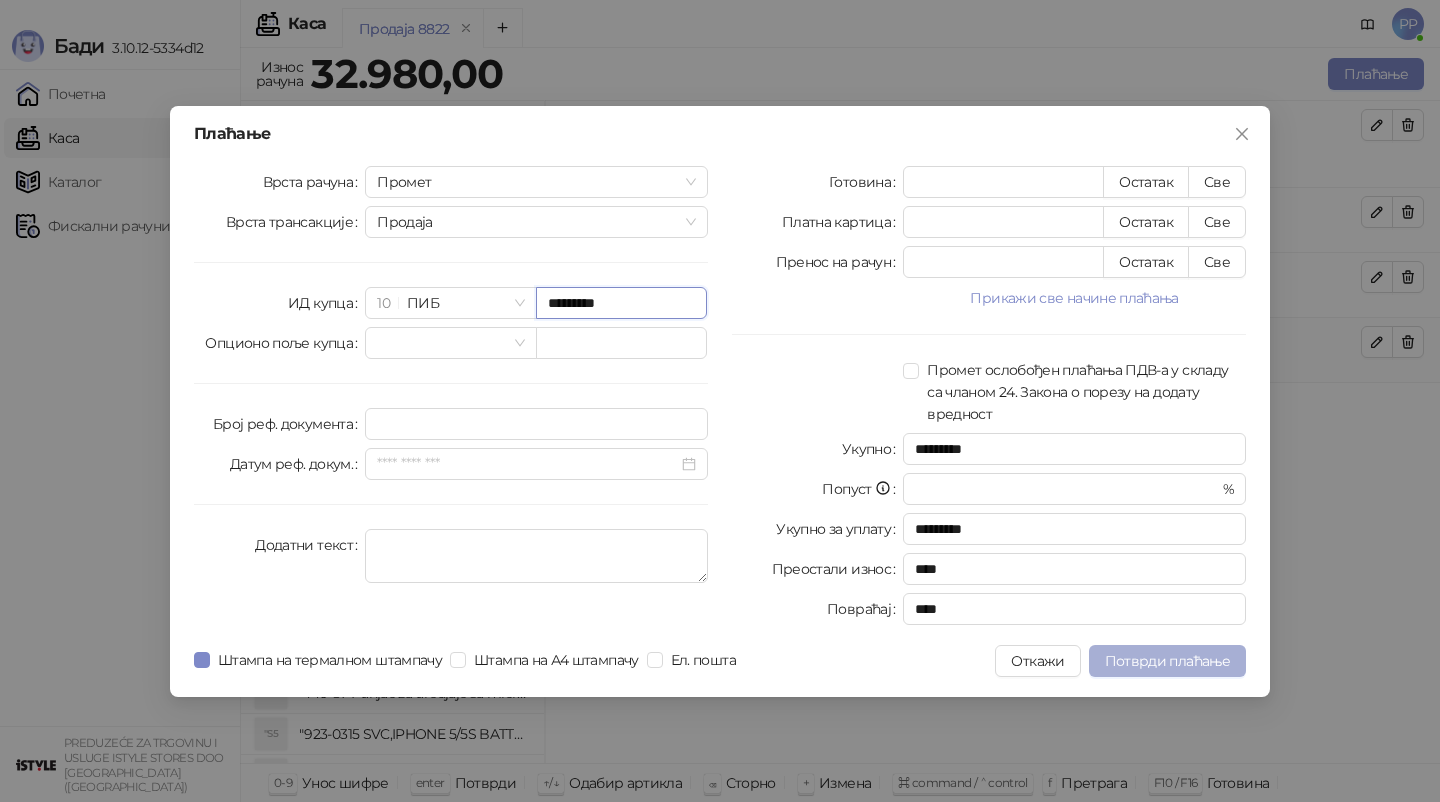 type on "*********" 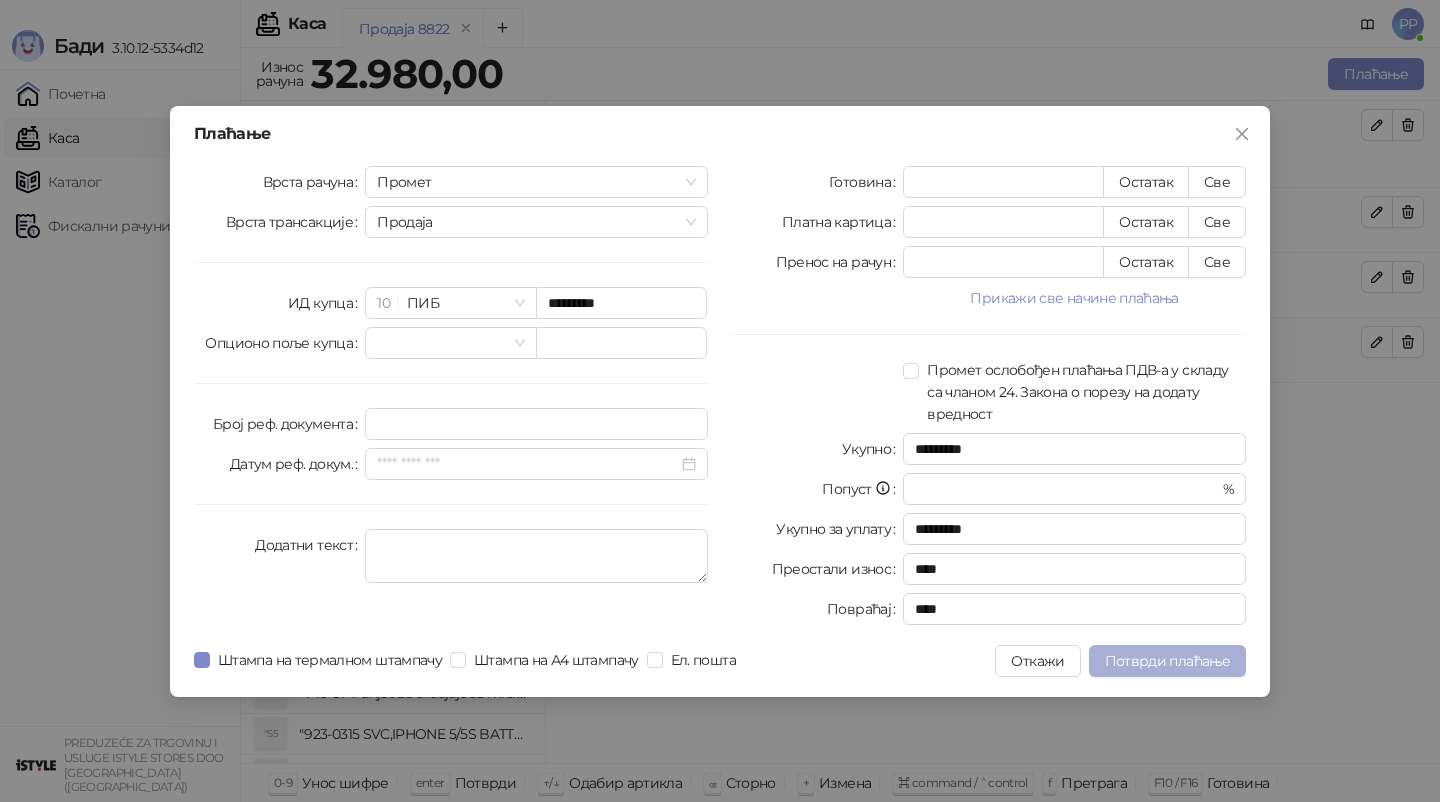 click on "Потврди плаћање" at bounding box center (1167, 661) 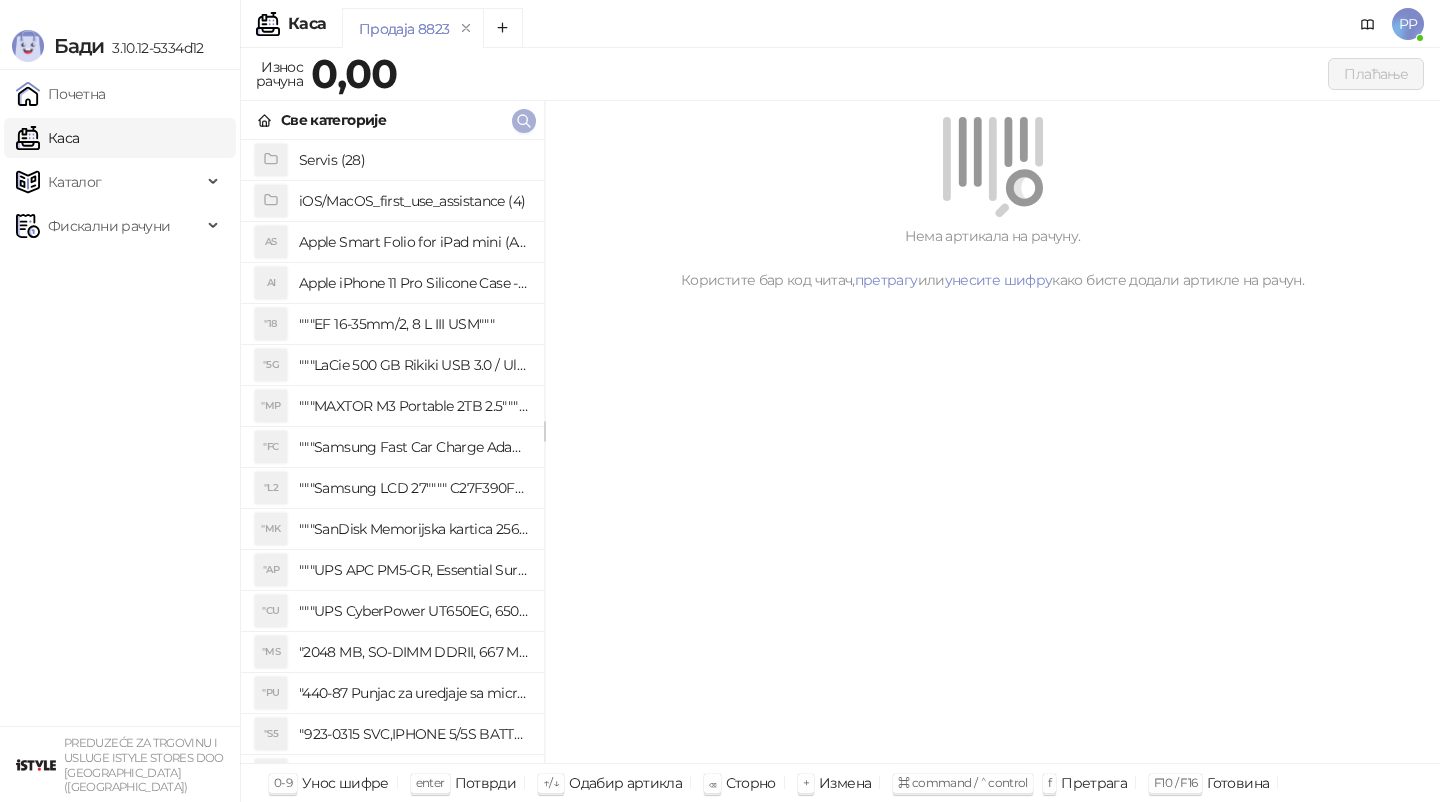 click at bounding box center [524, 121] 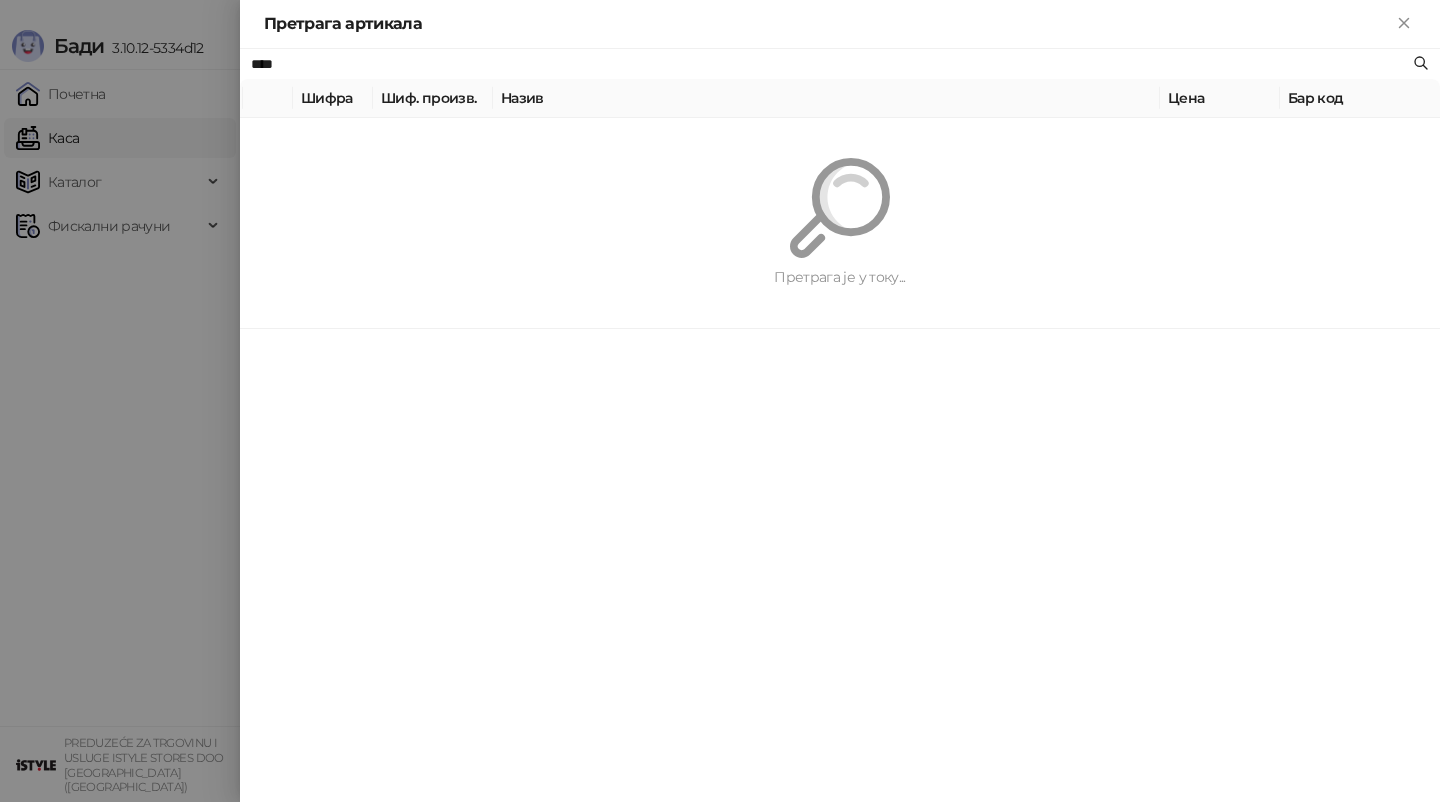 type on "****" 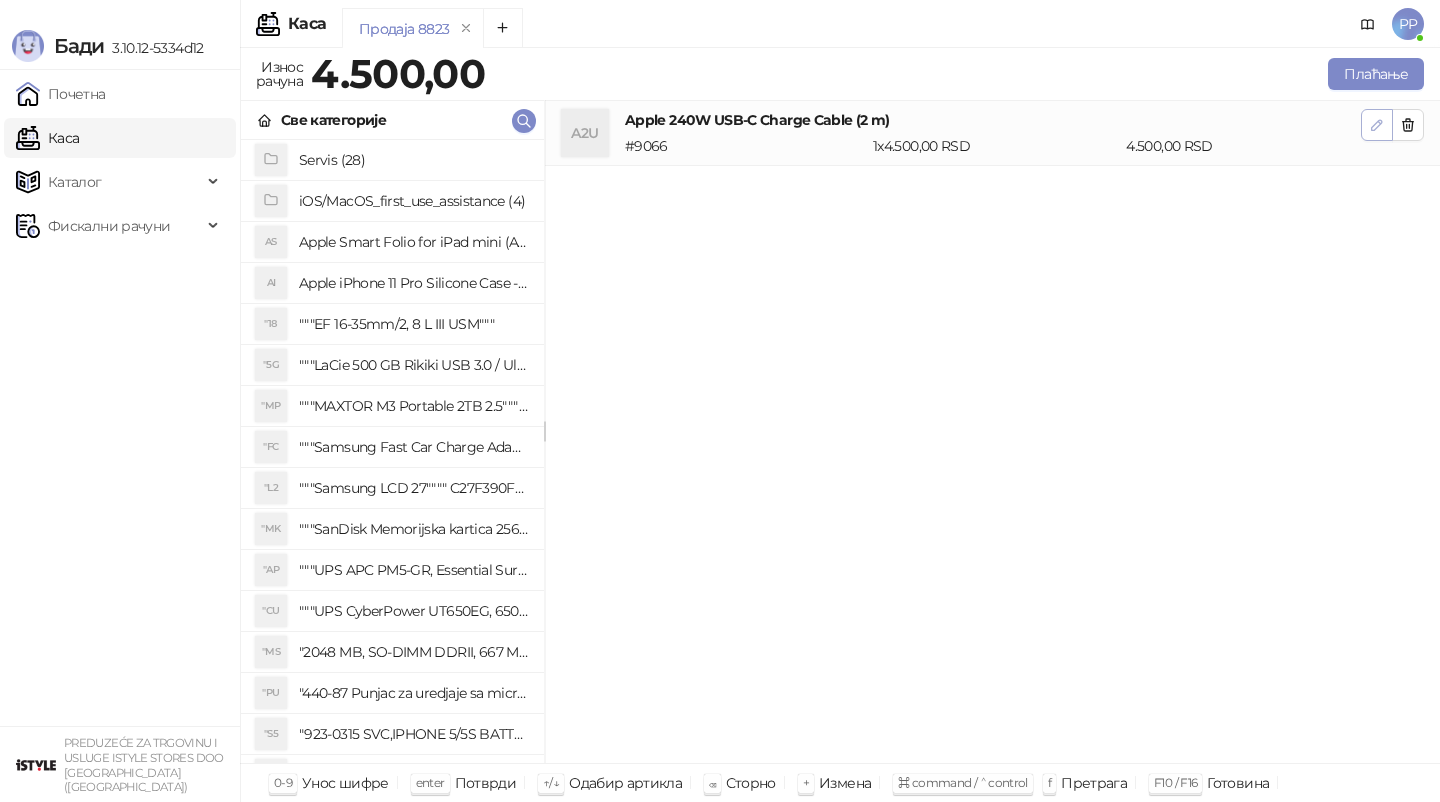 click 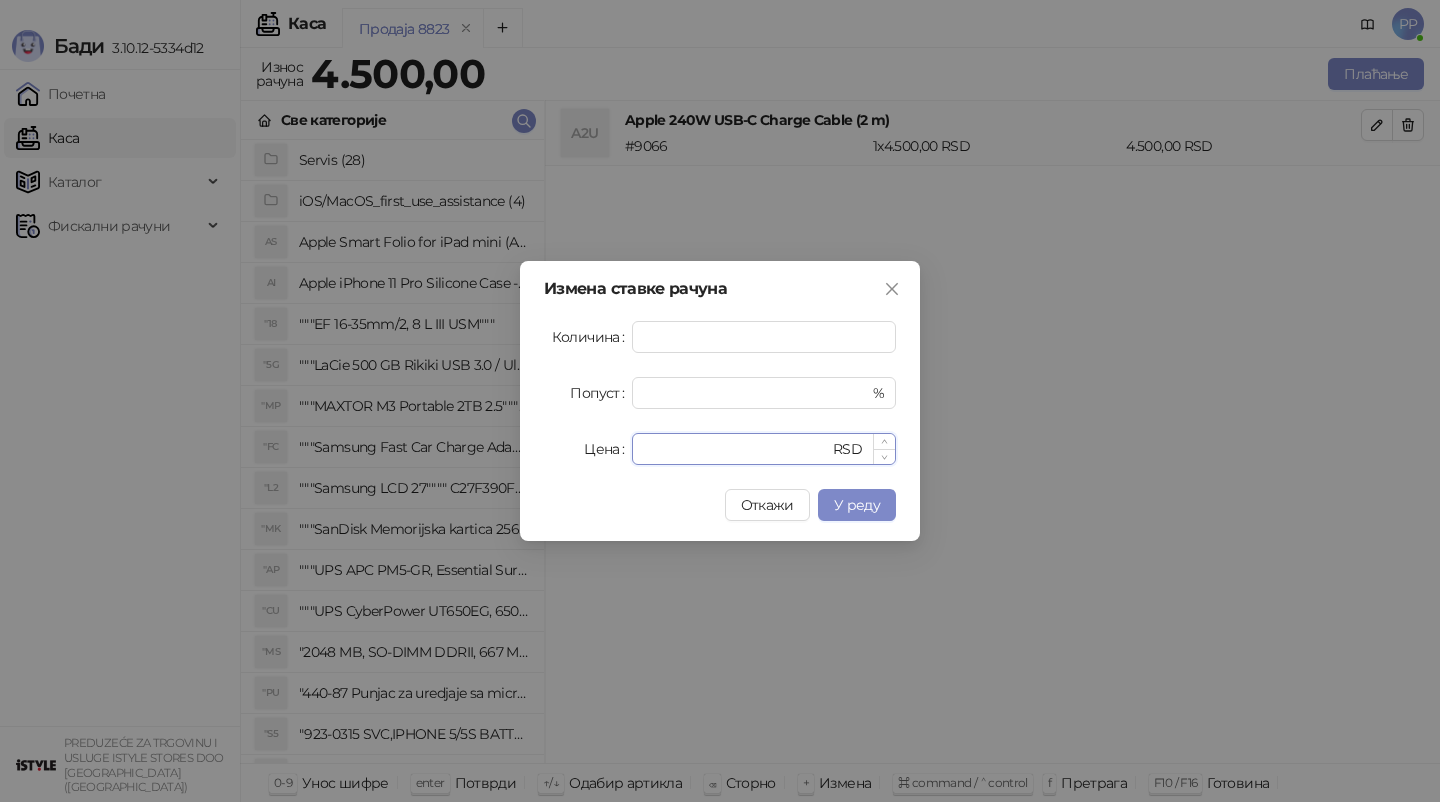 click on "****" at bounding box center (736, 449) 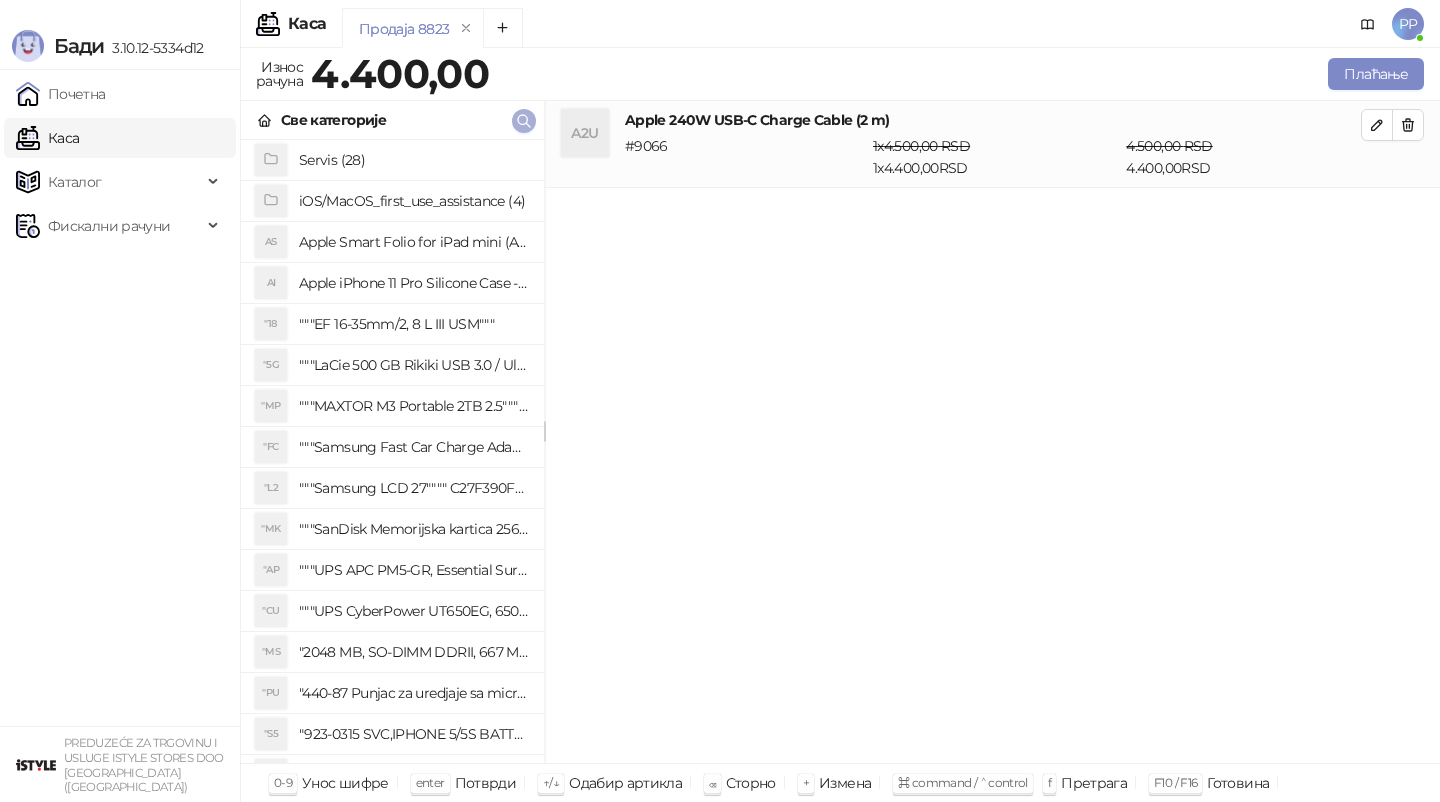 click 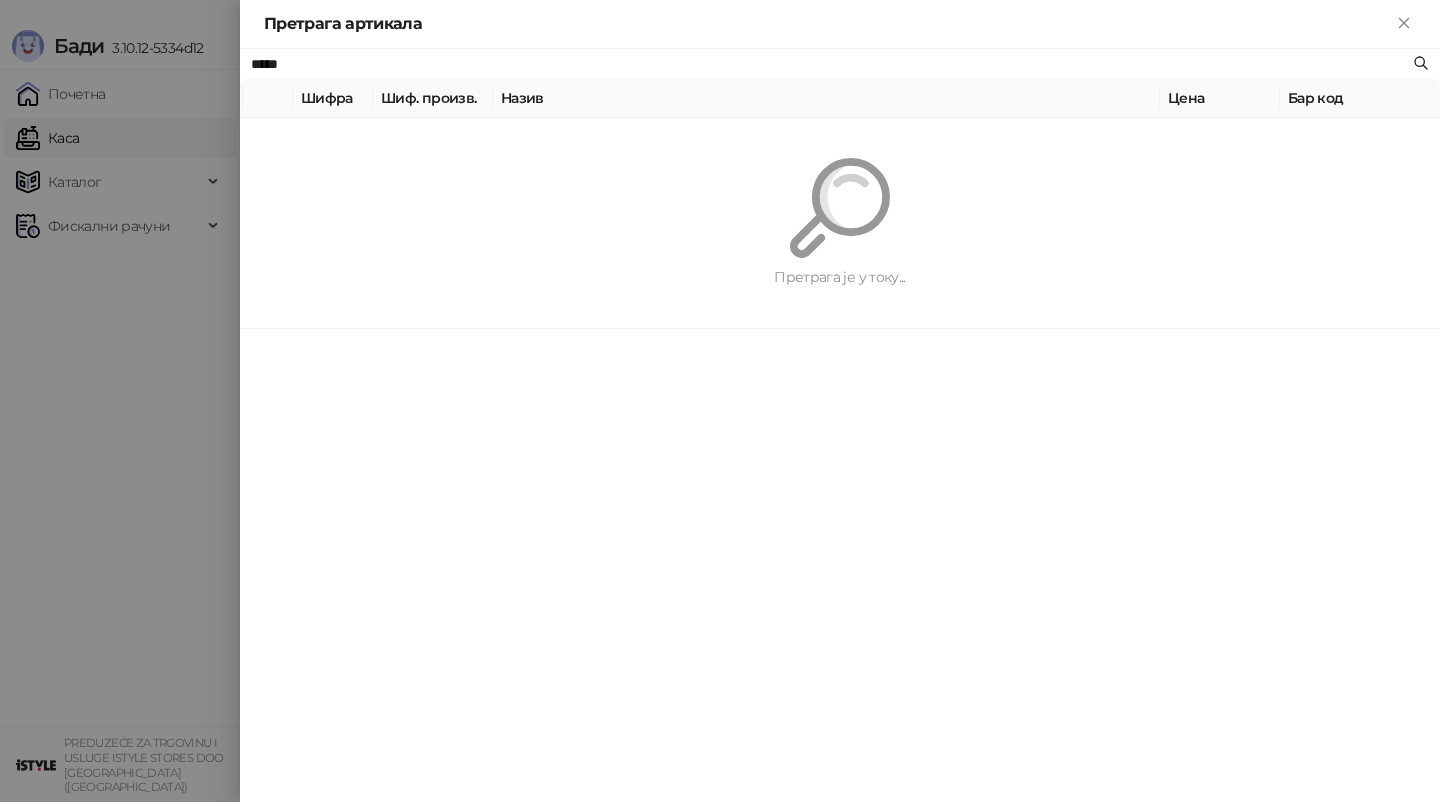 type on "*****" 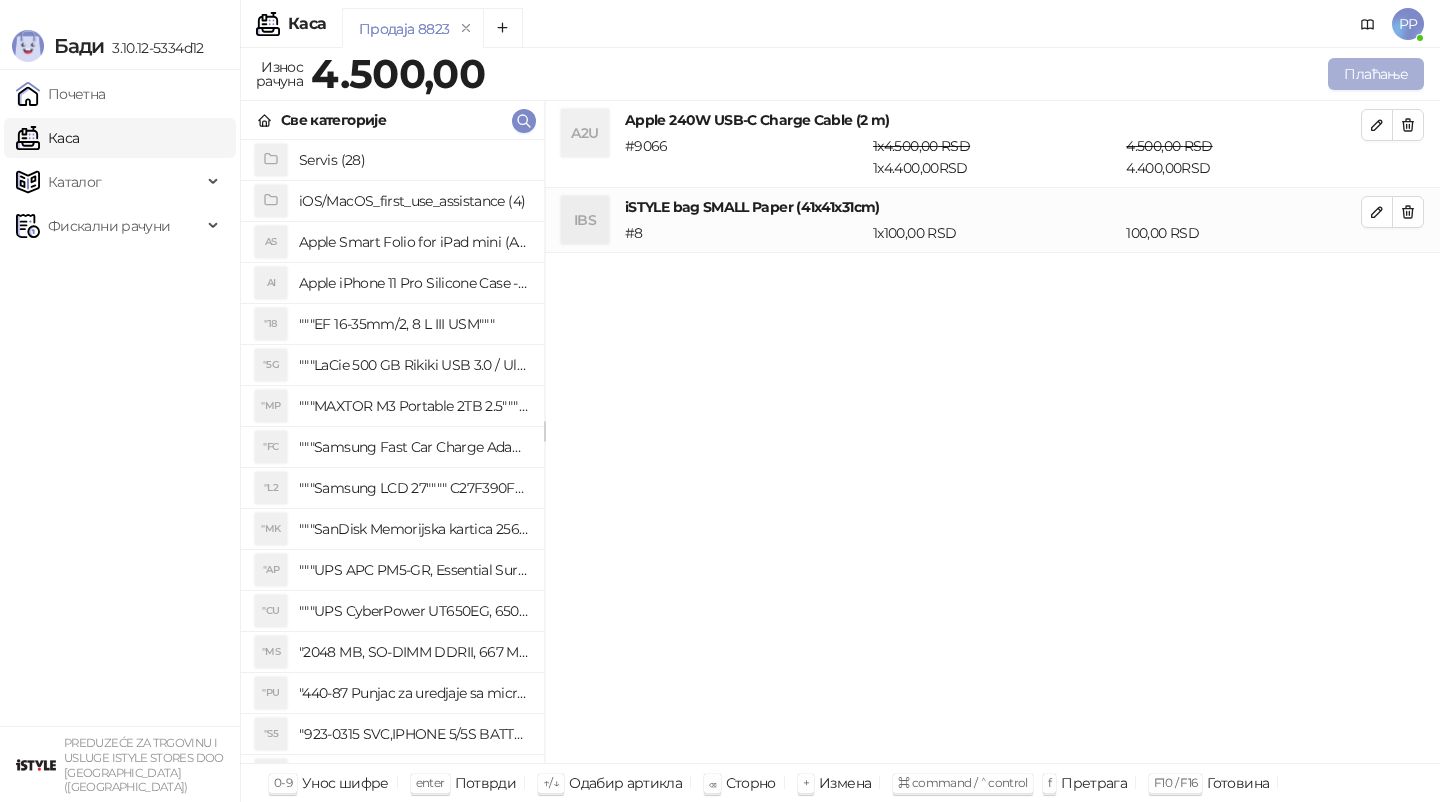 click on "Плаћање" at bounding box center [1376, 74] 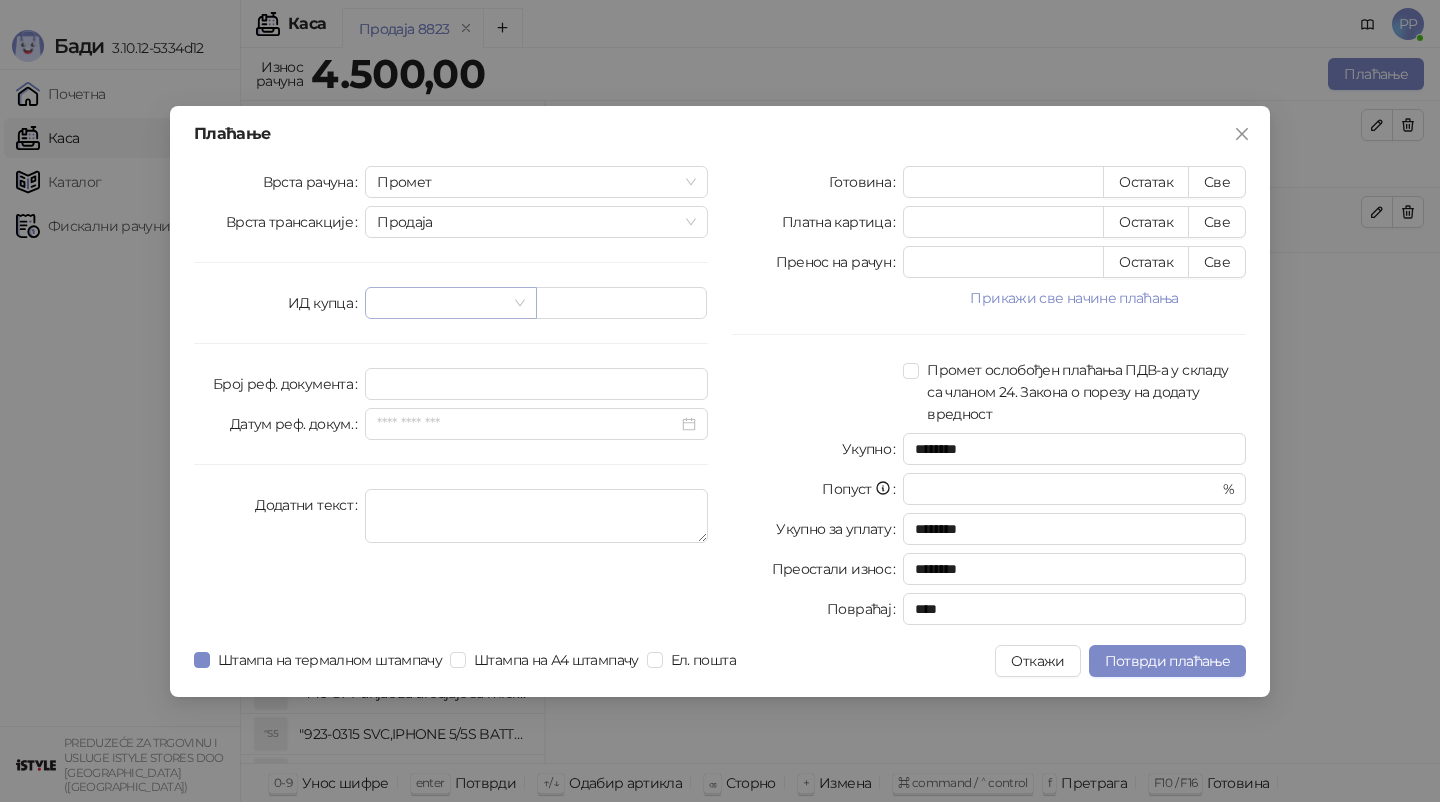 click at bounding box center (441, 303) 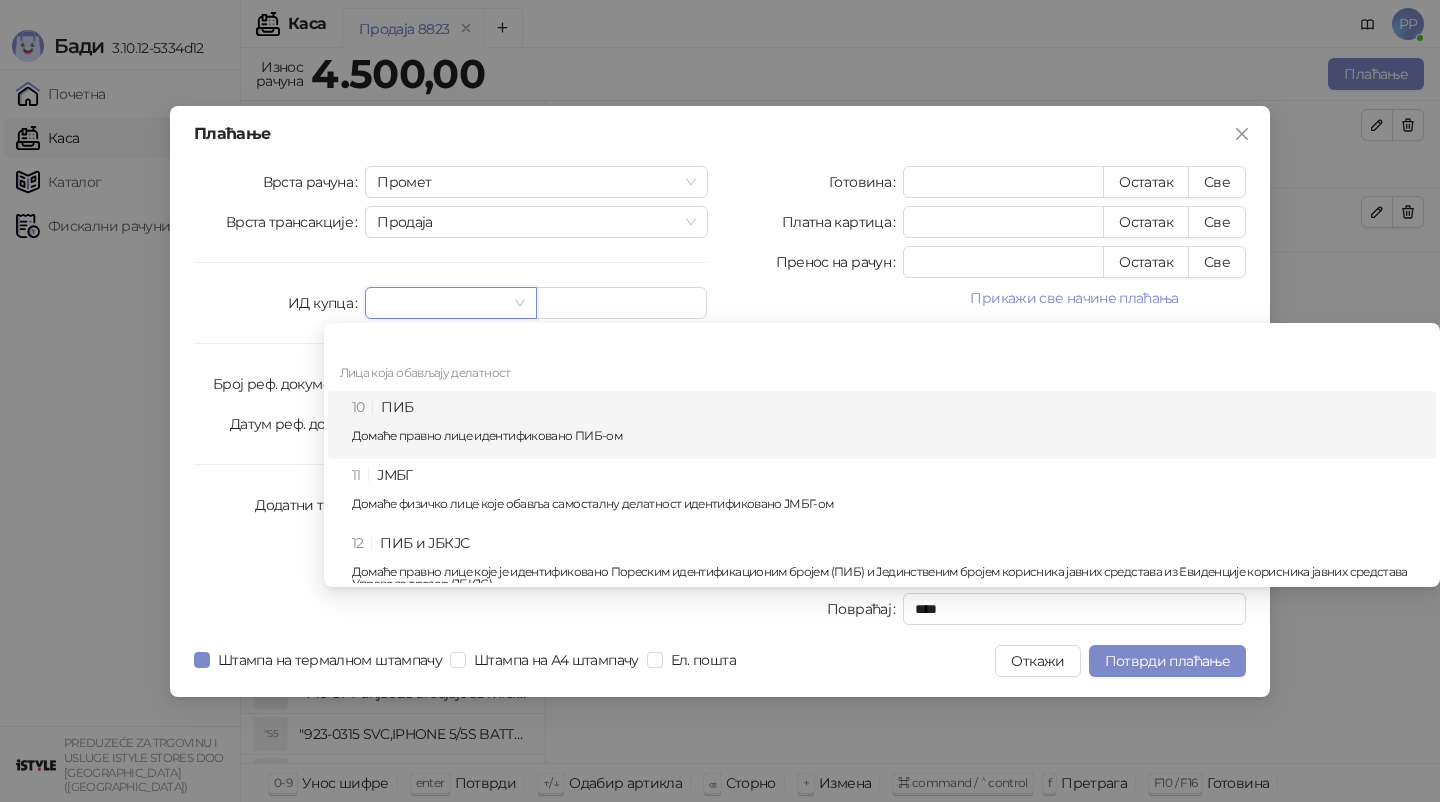 click on "10 ПИБ Домаће правно лице идентификовано ПИБ-ом" at bounding box center (888, 425) 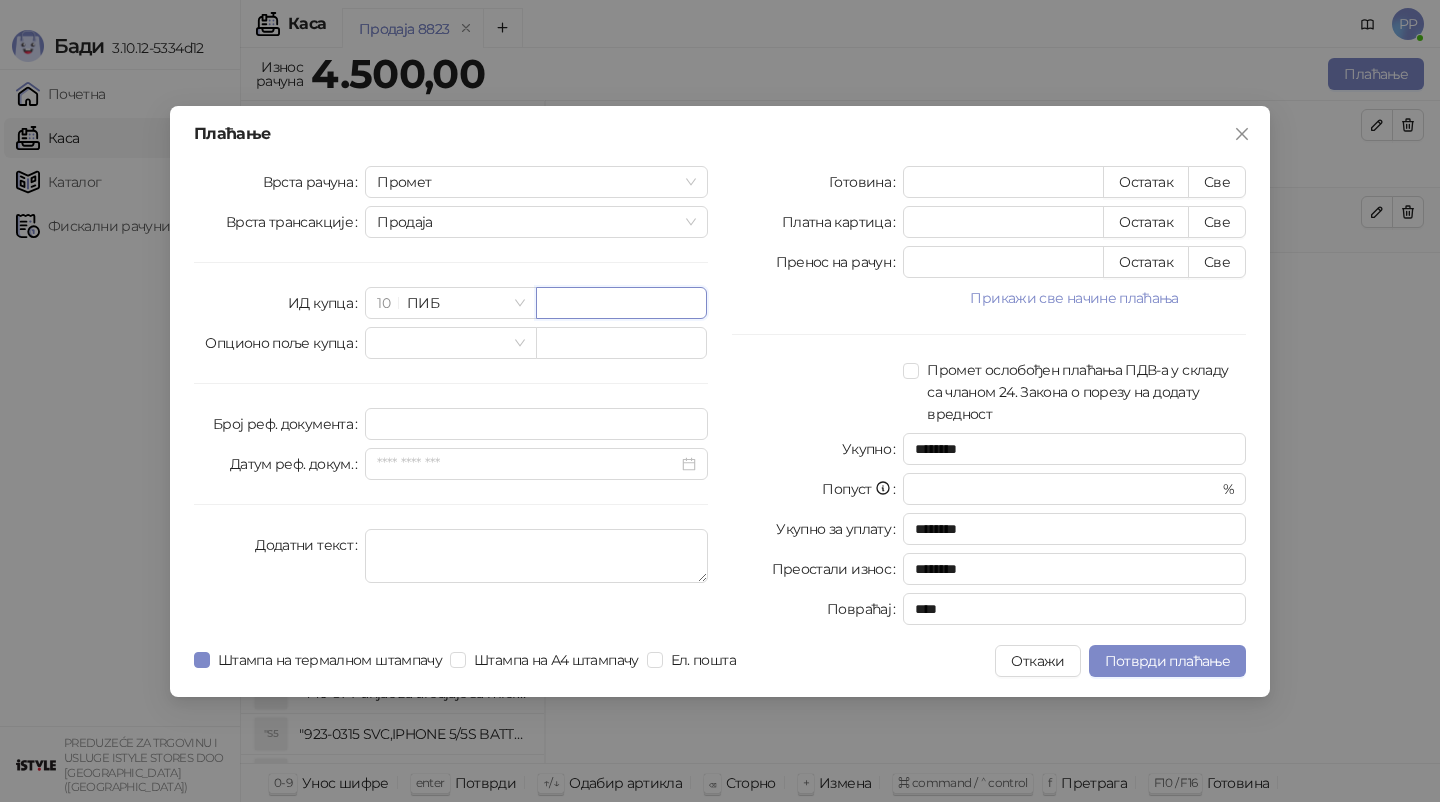 paste on "*********" 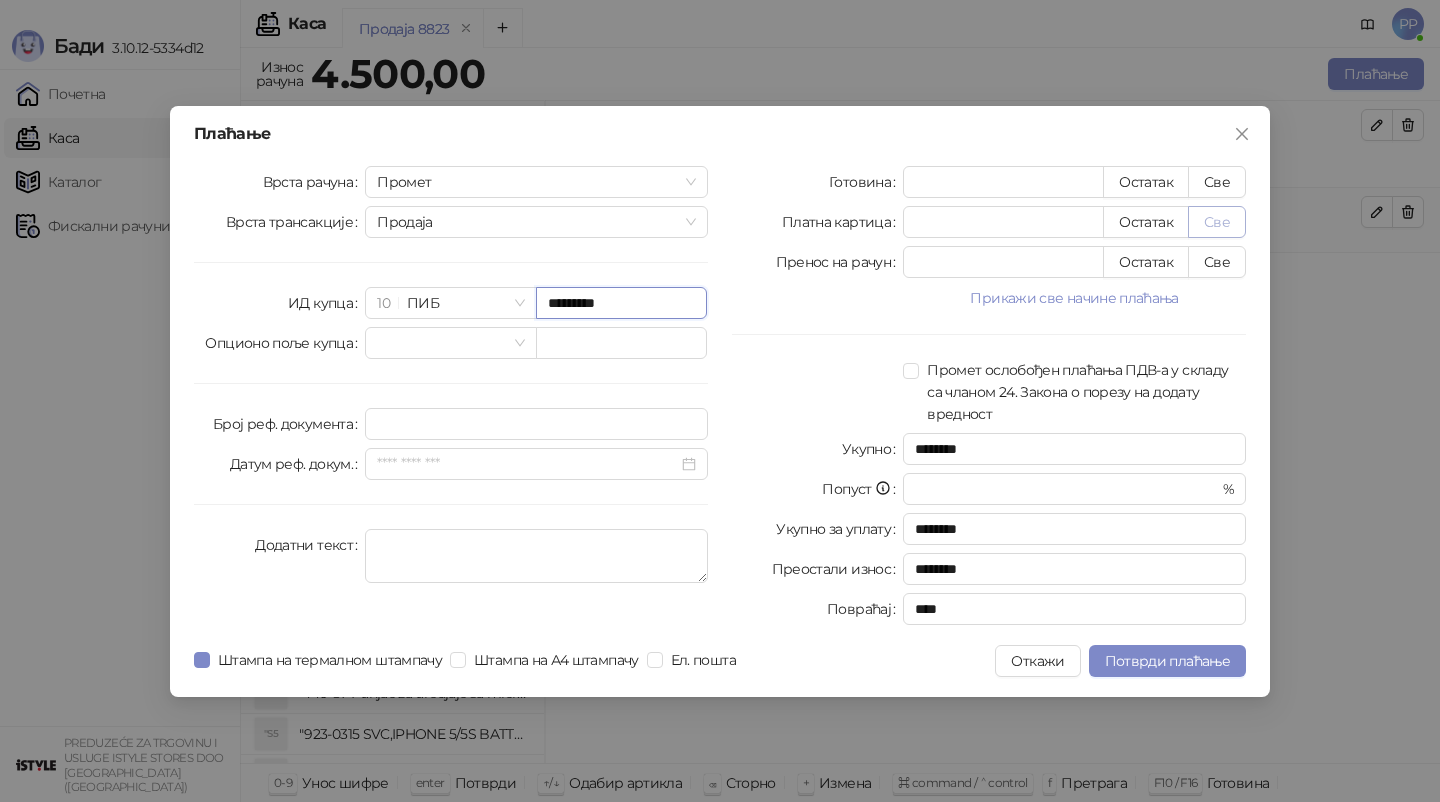 type on "*********" 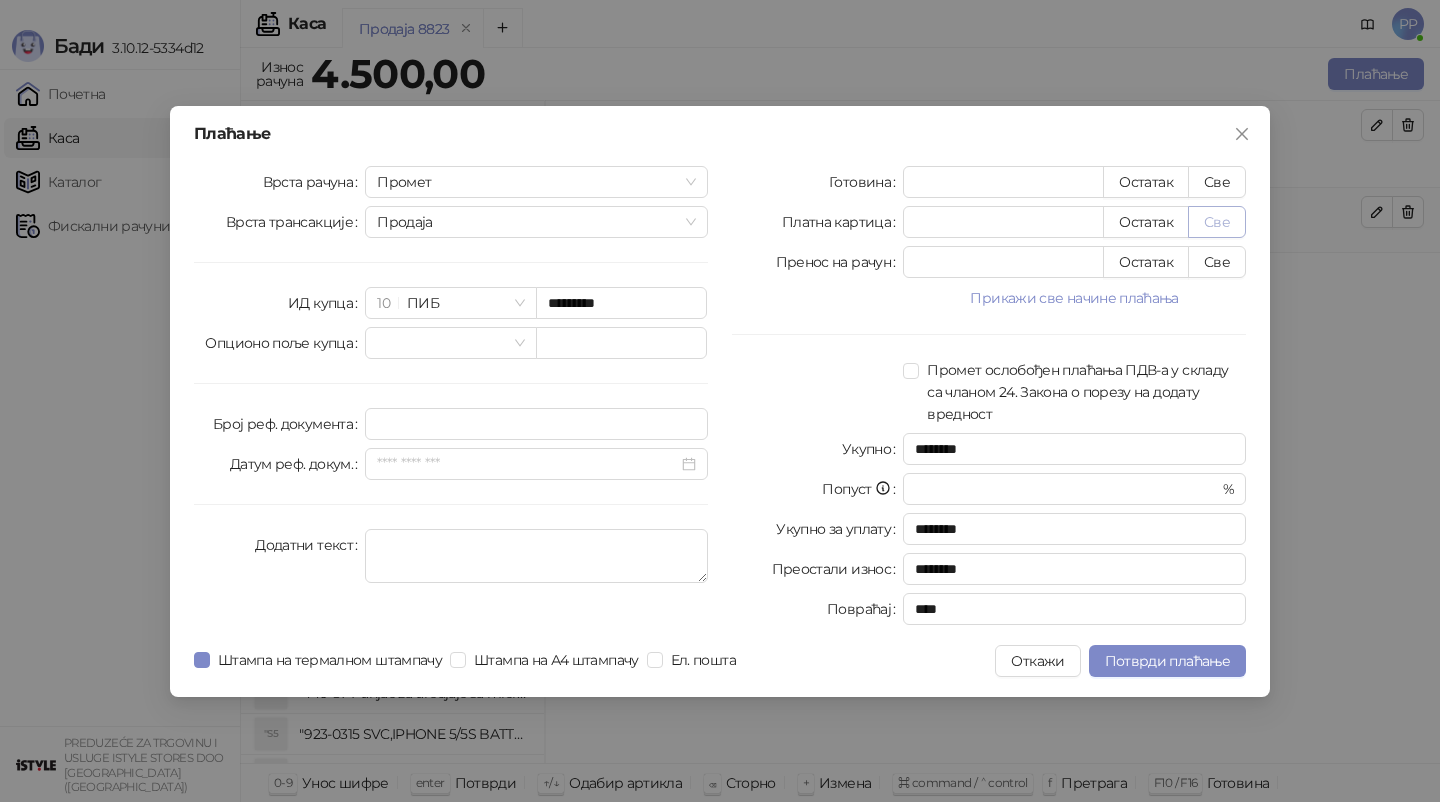 click on "Све" at bounding box center (1217, 222) 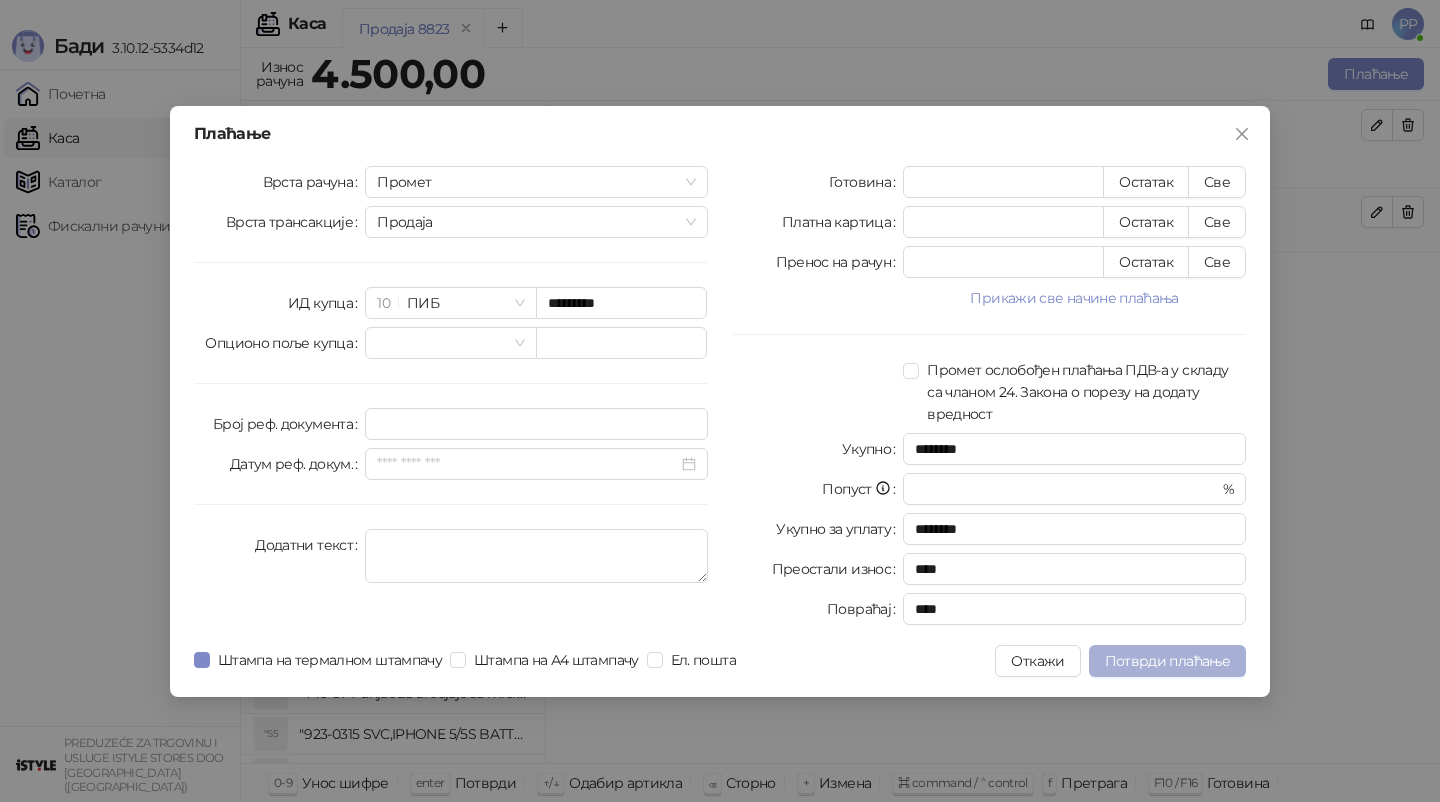 click on "Потврди плаћање" at bounding box center [1167, 661] 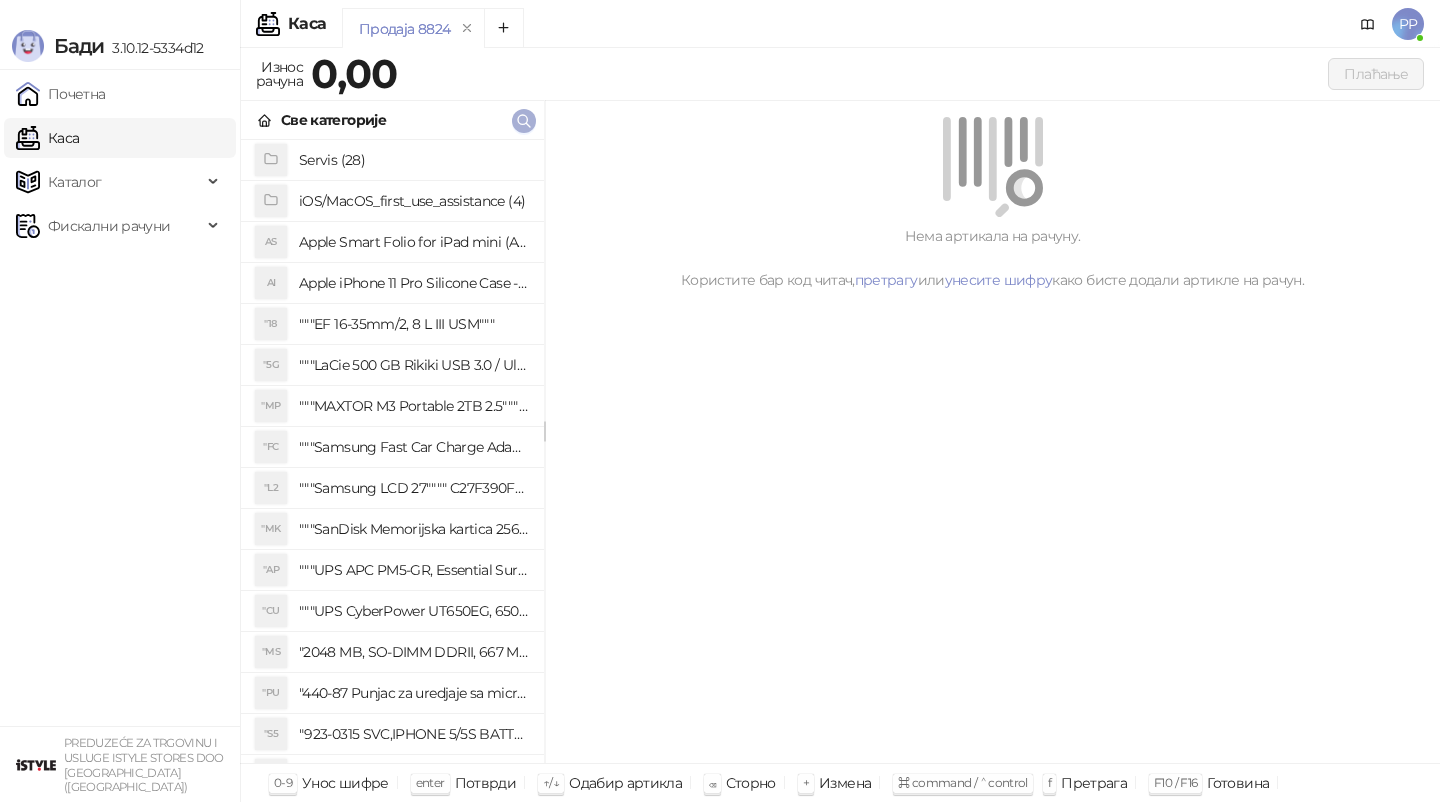 click 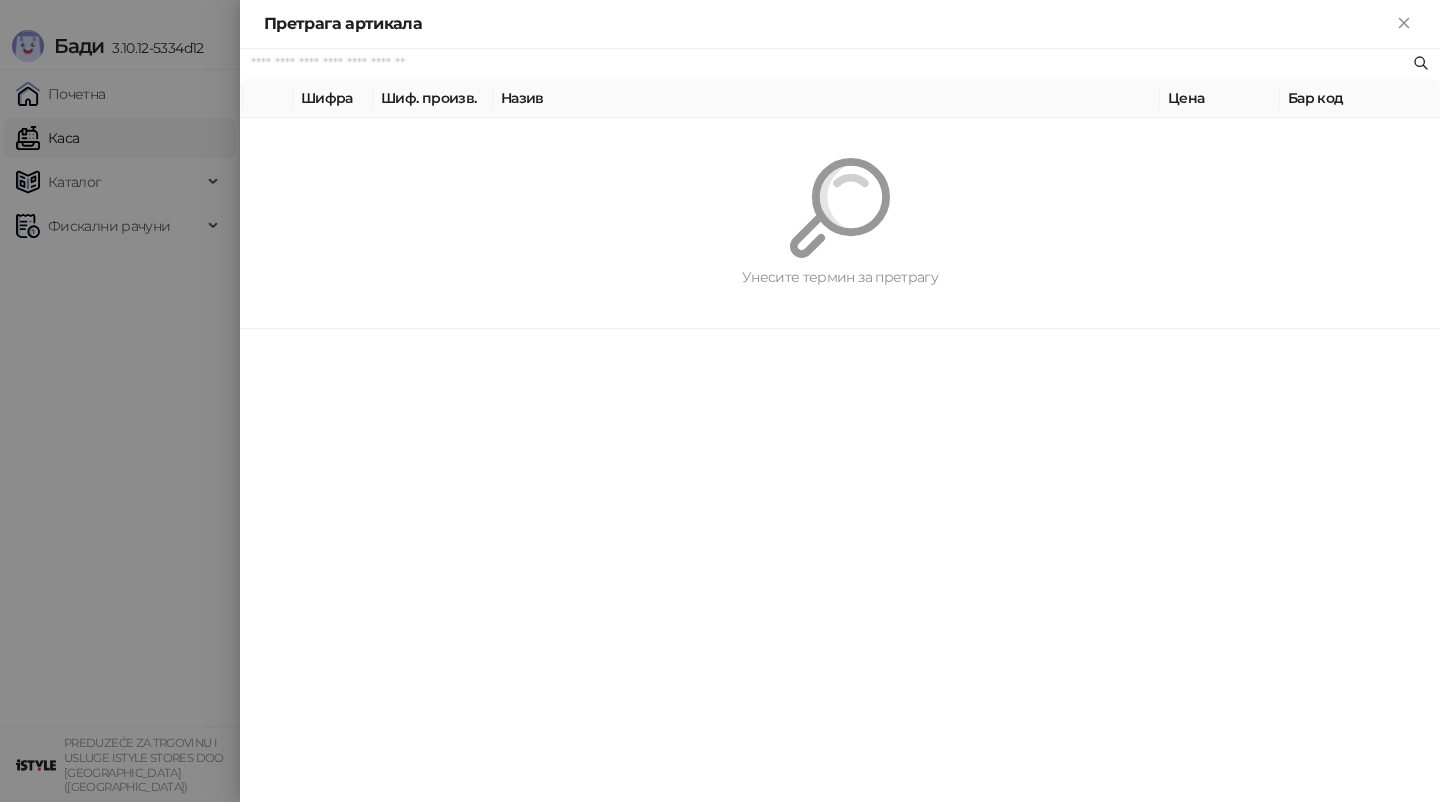 paste on "**********" 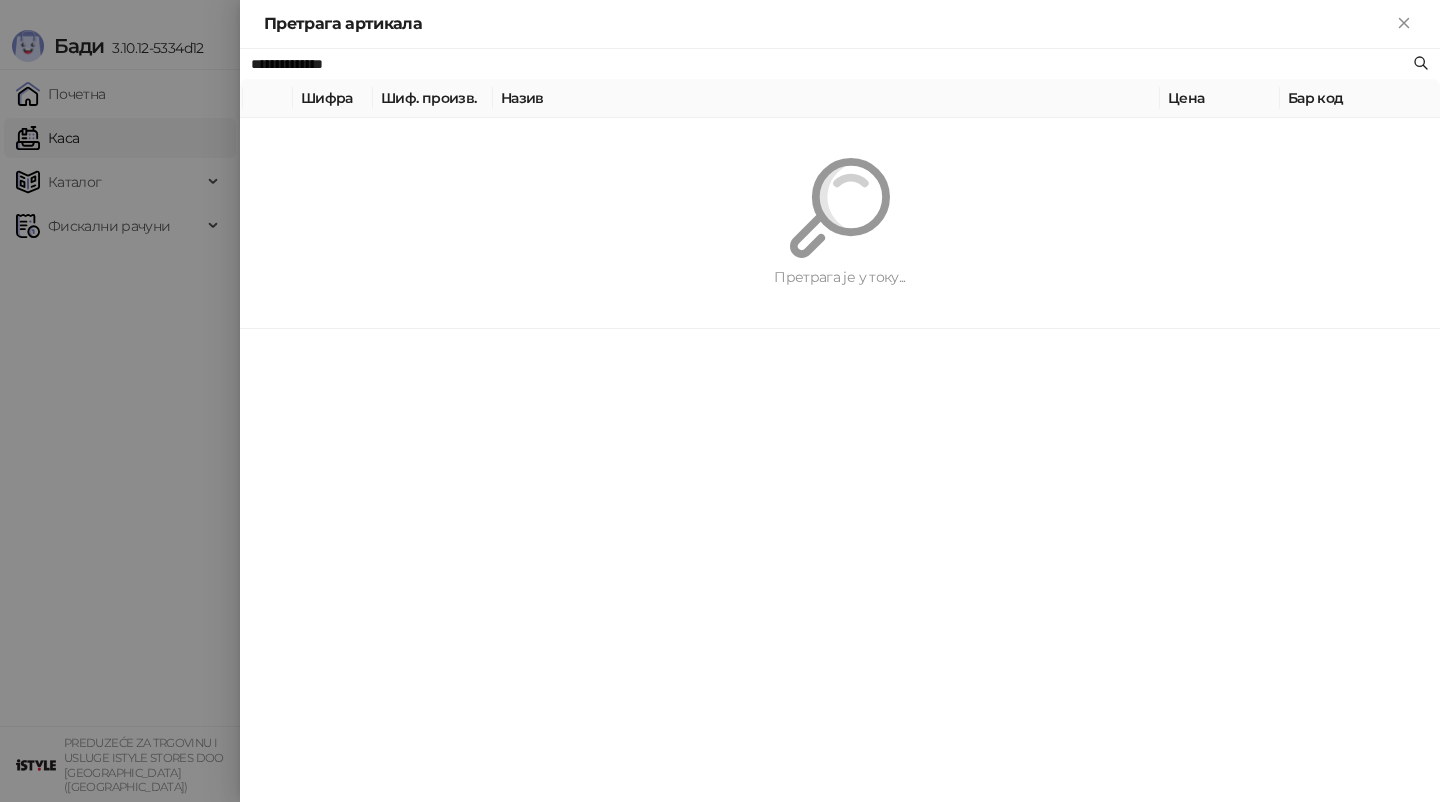 type on "**********" 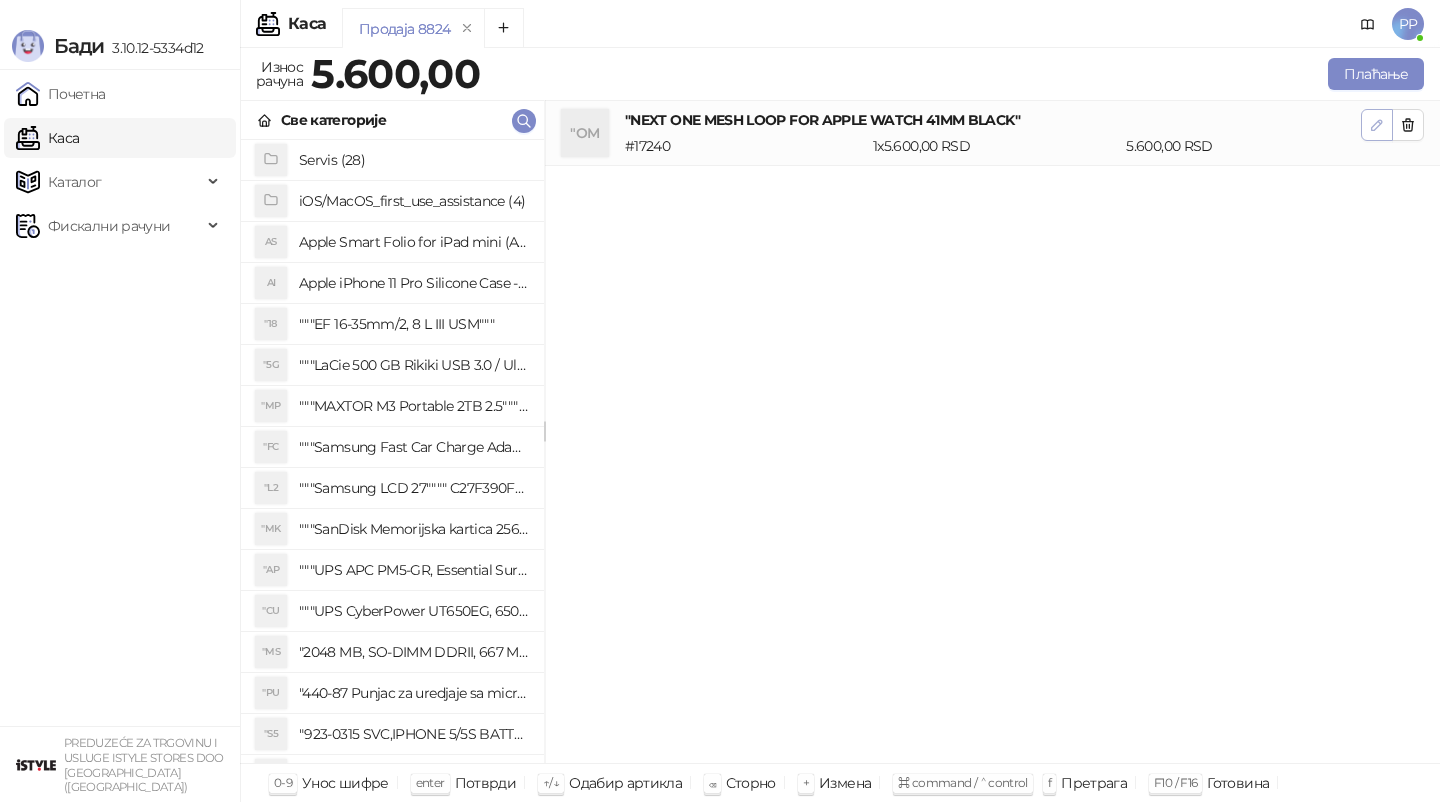 click at bounding box center (1377, 125) 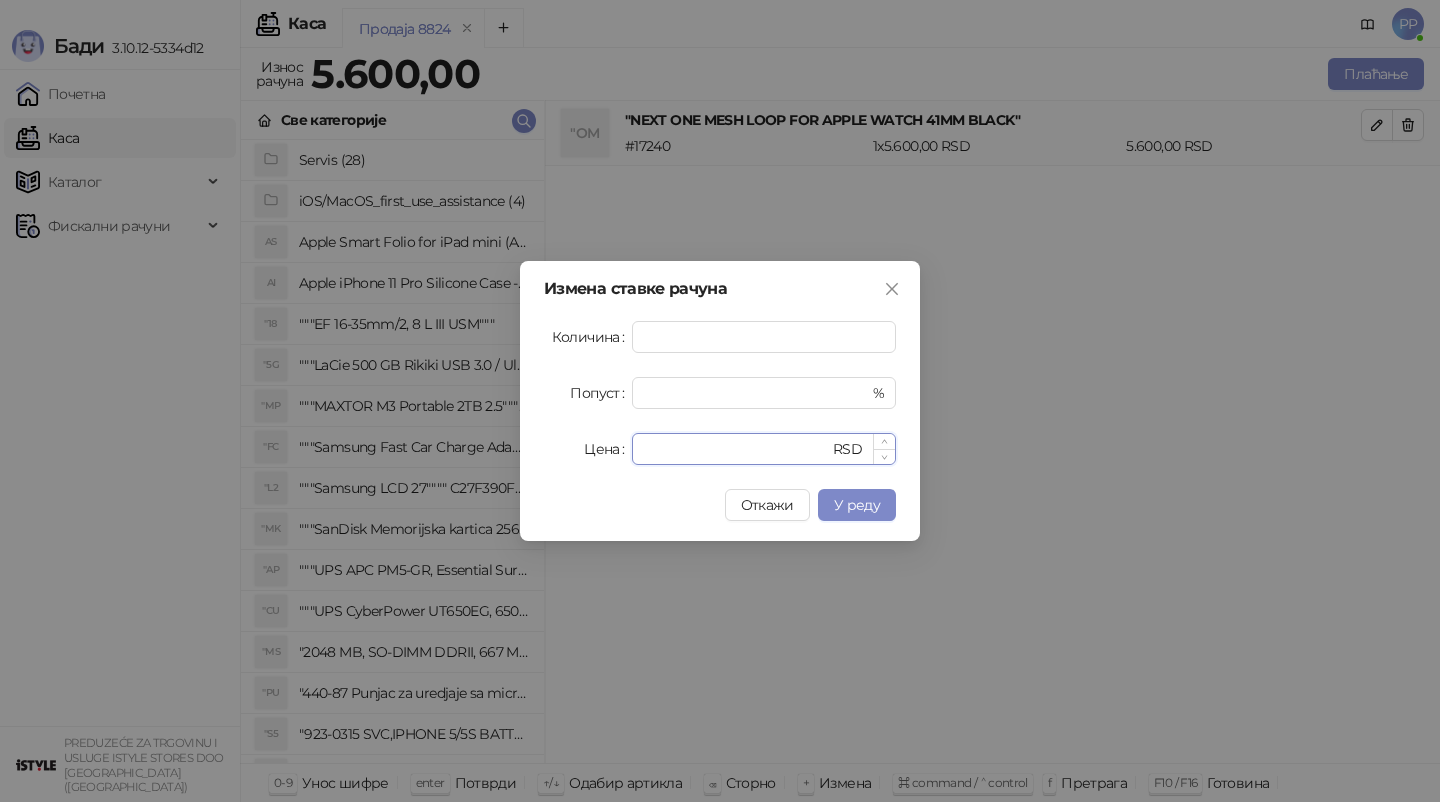 click on "****" at bounding box center (736, 449) 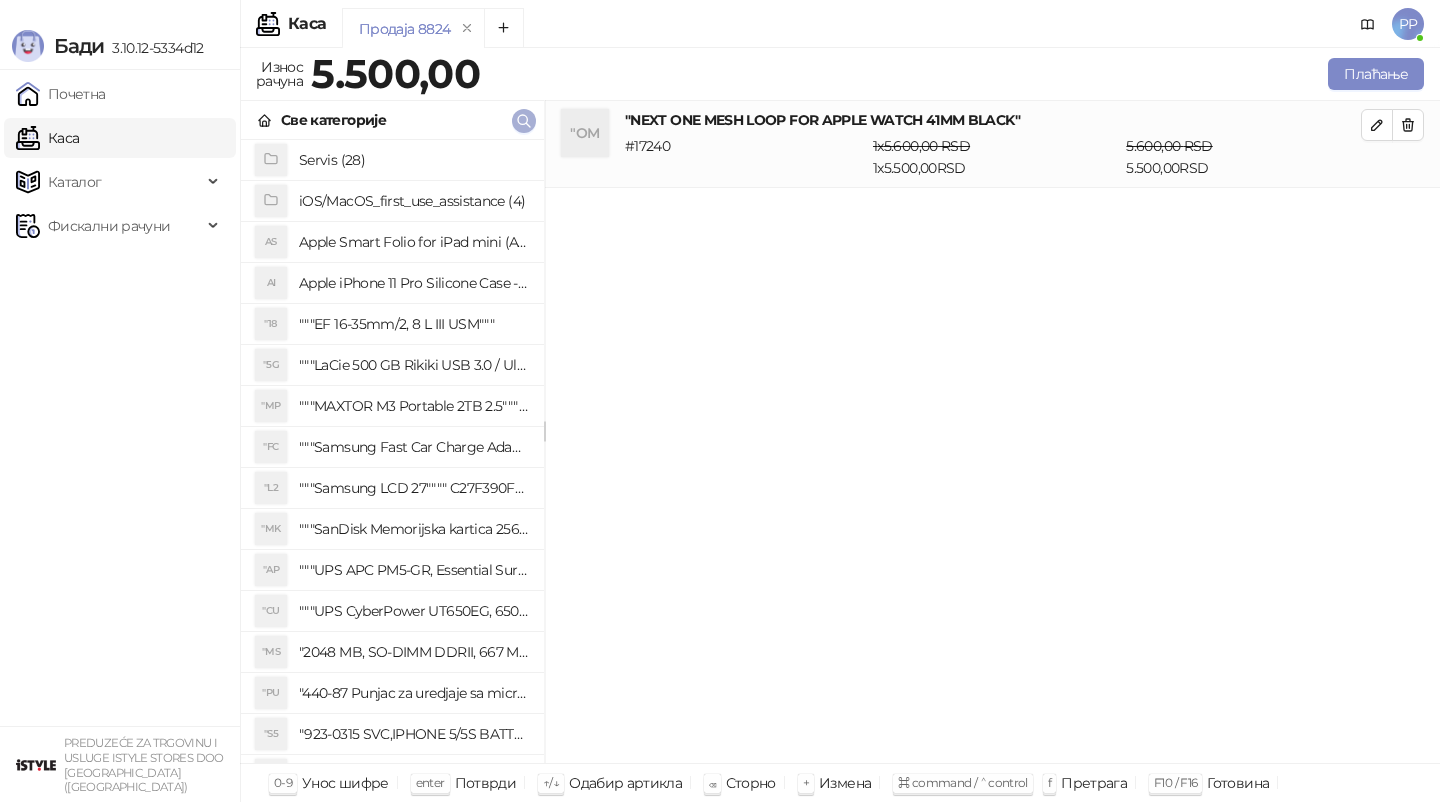 click 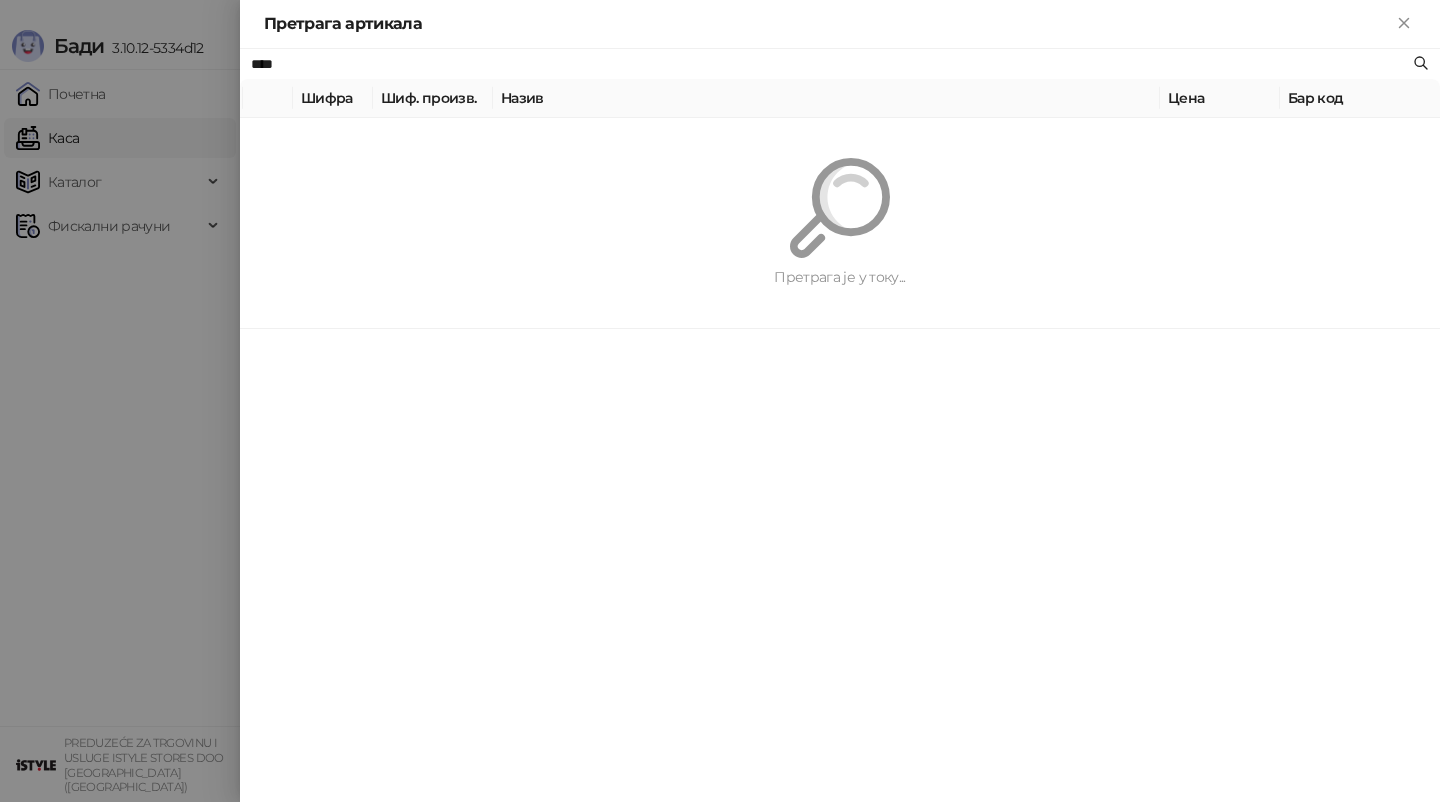type on "****" 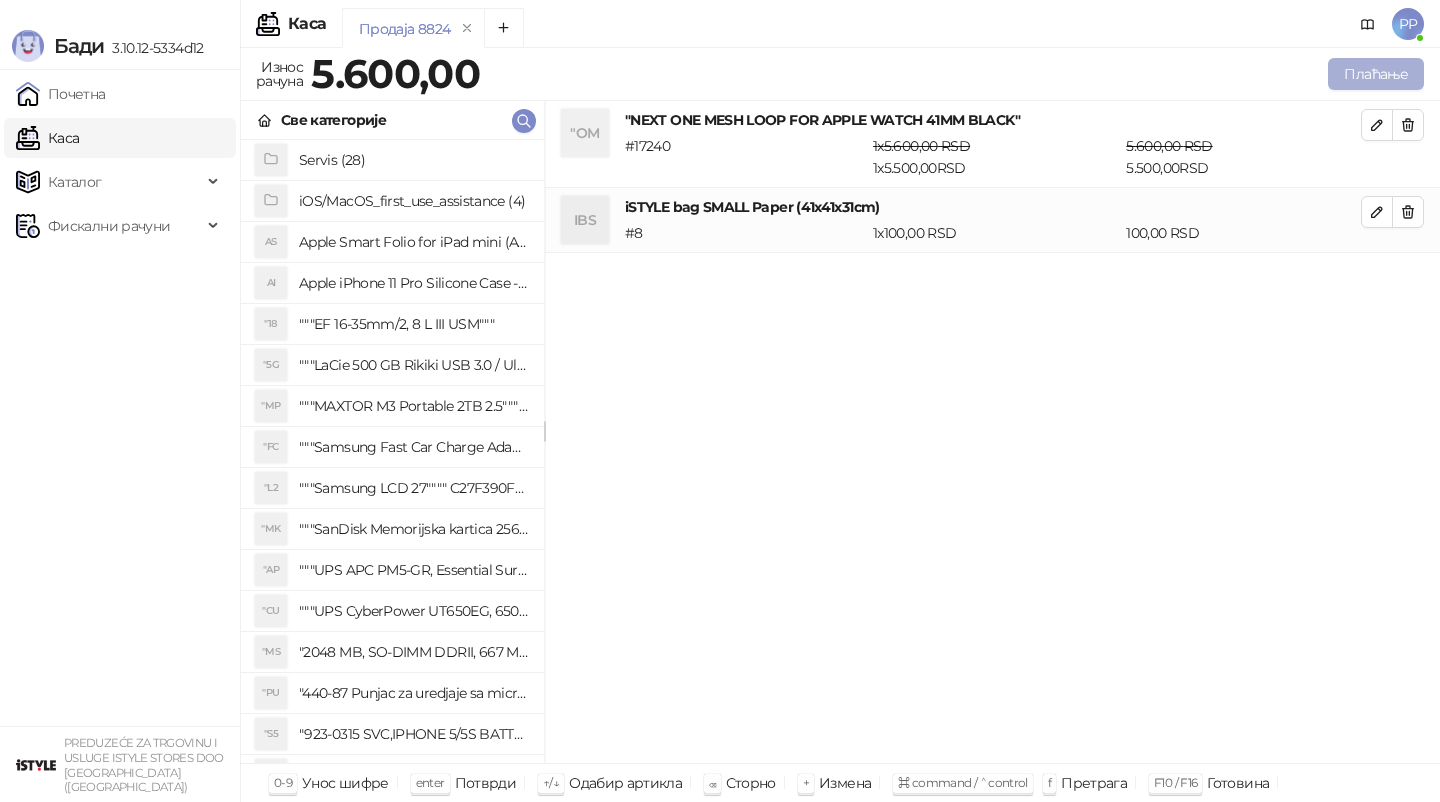 click on "Плаћање" at bounding box center (1376, 74) 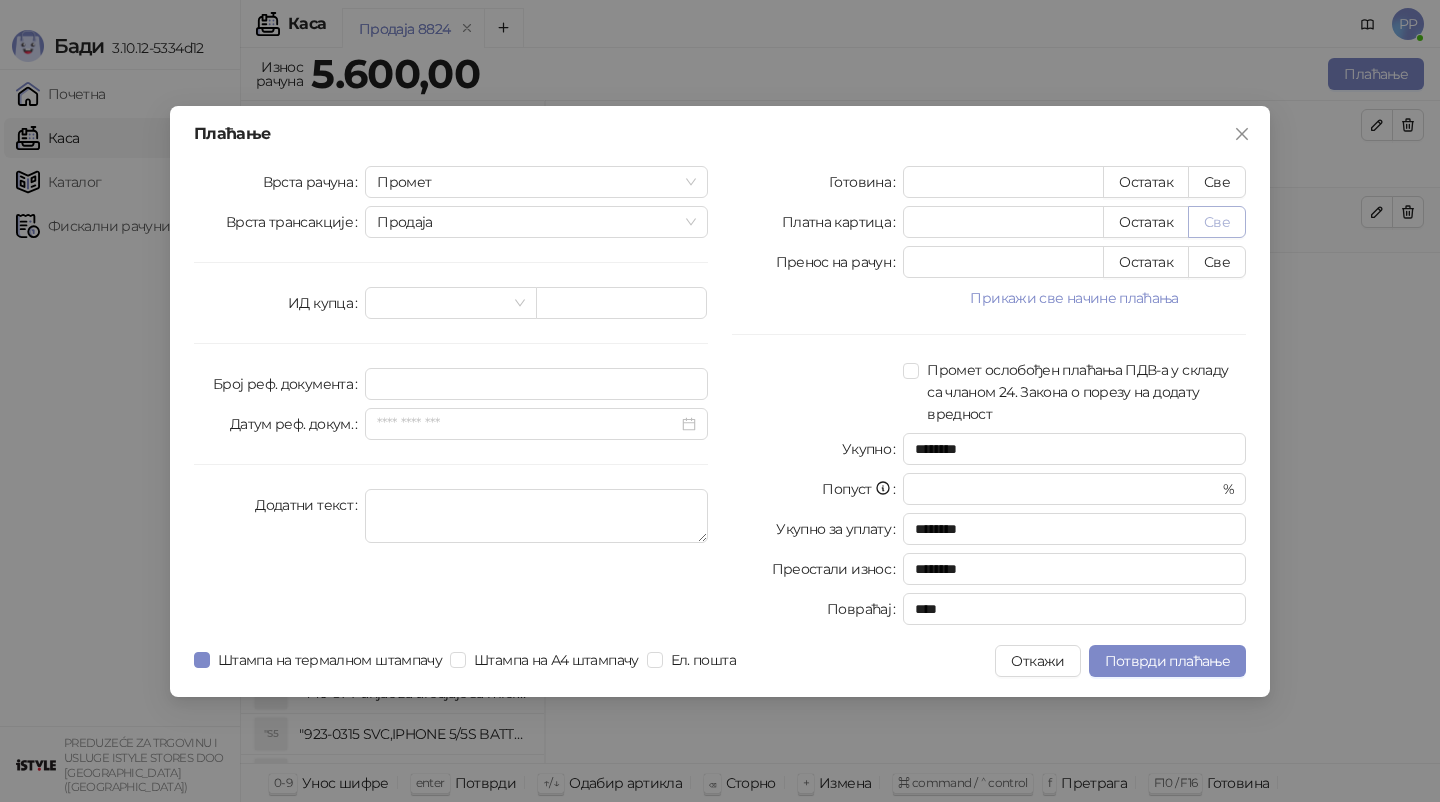 click on "Све" at bounding box center (1217, 222) 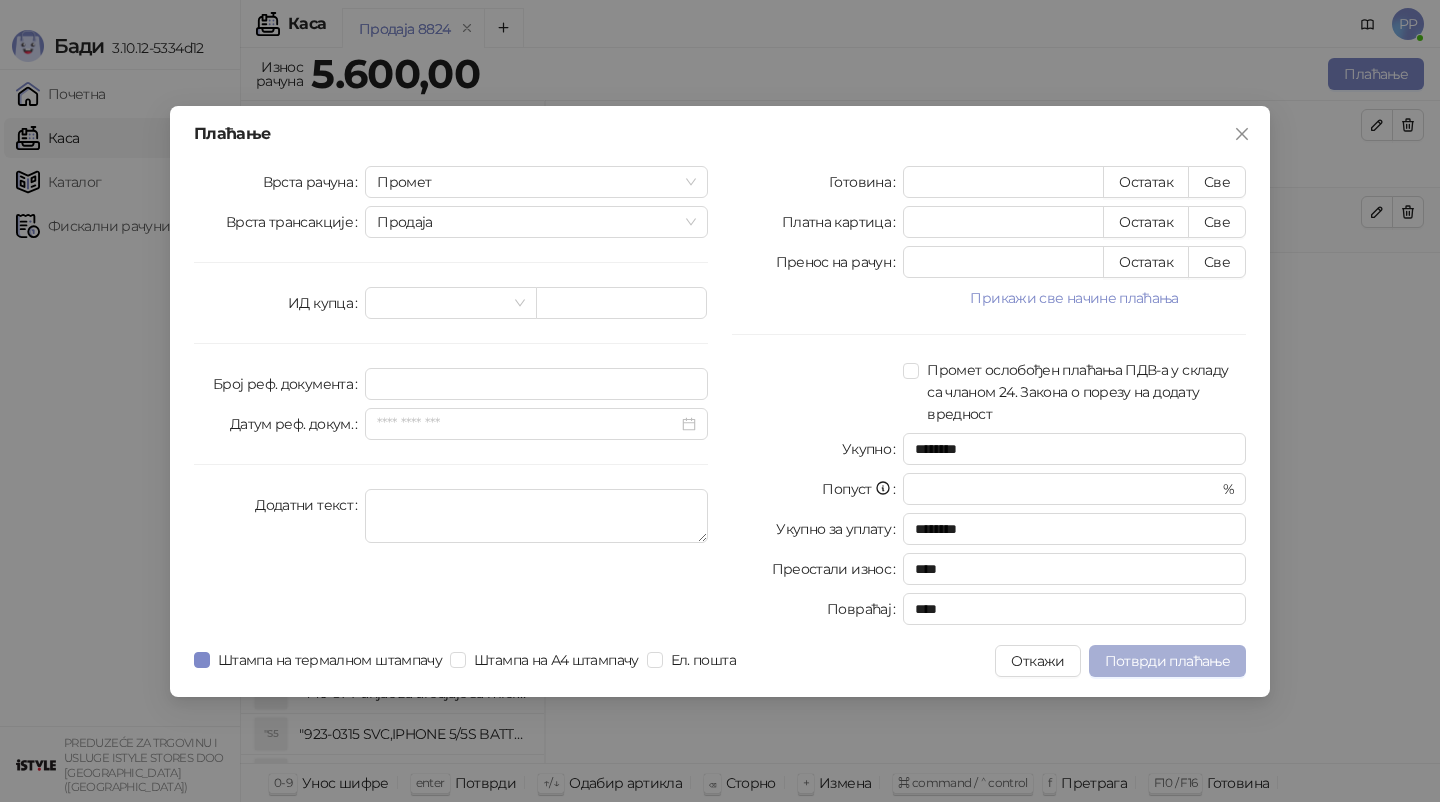 click on "Потврди плаћање" at bounding box center [1167, 661] 